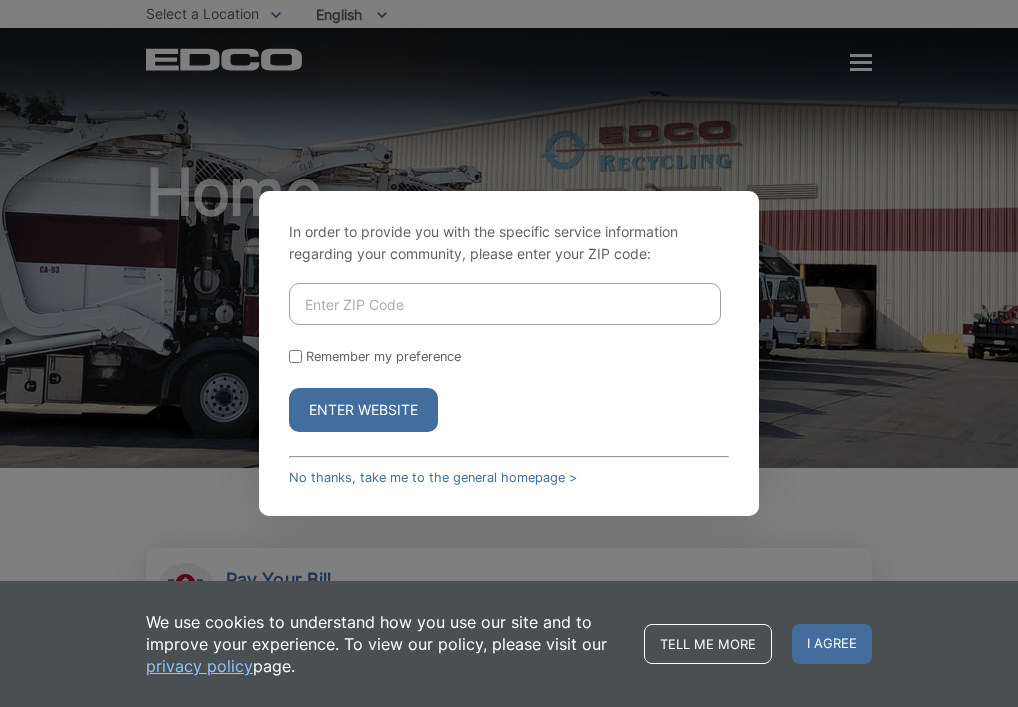 scroll, scrollTop: 0, scrollLeft: 0, axis: both 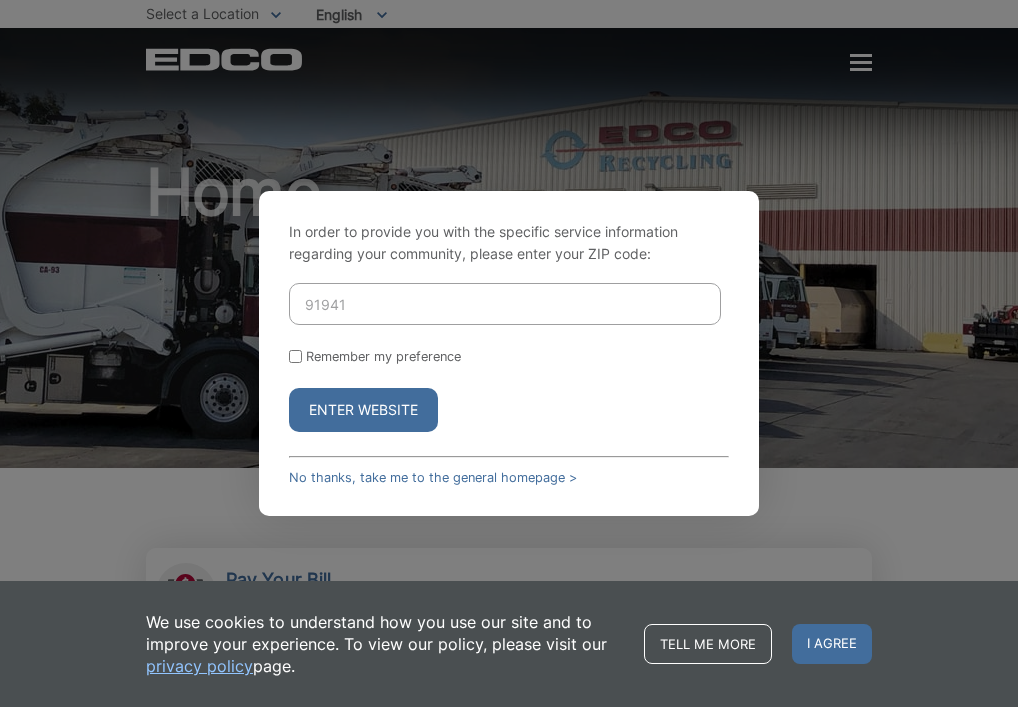 type on "91941" 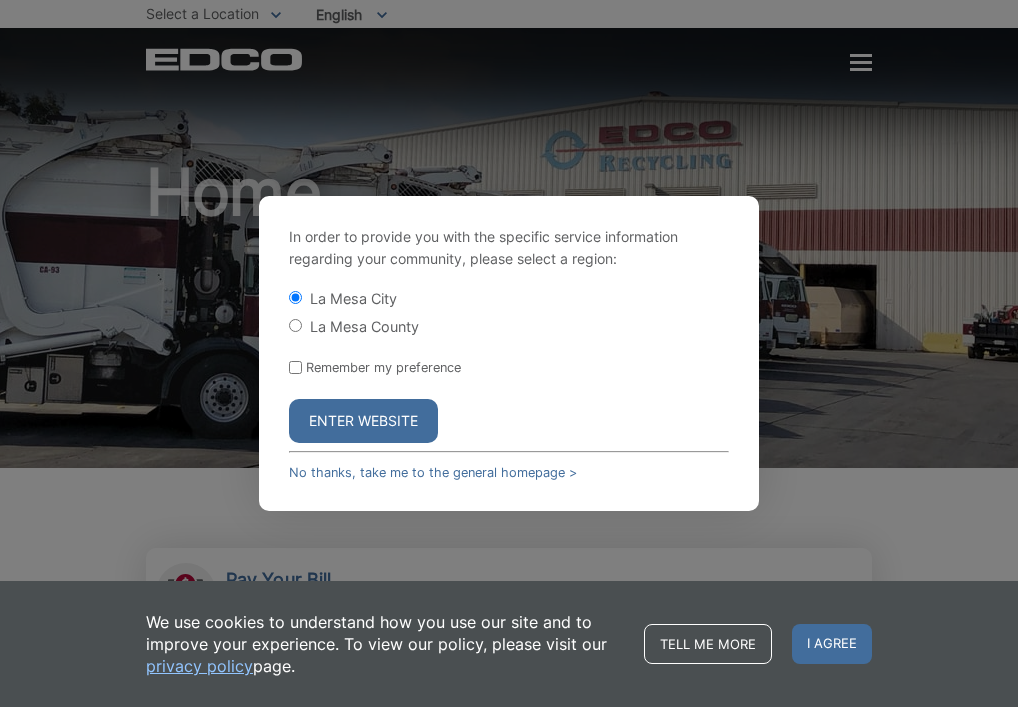 click on "Enter Website" at bounding box center [363, 421] 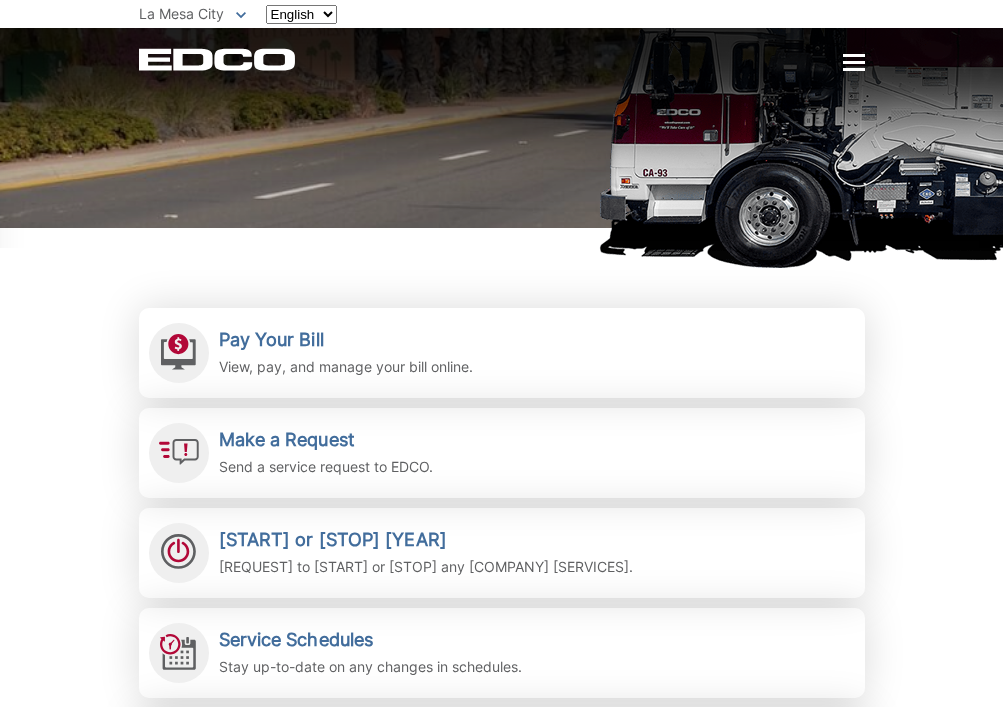 scroll, scrollTop: 360, scrollLeft: 0, axis: vertical 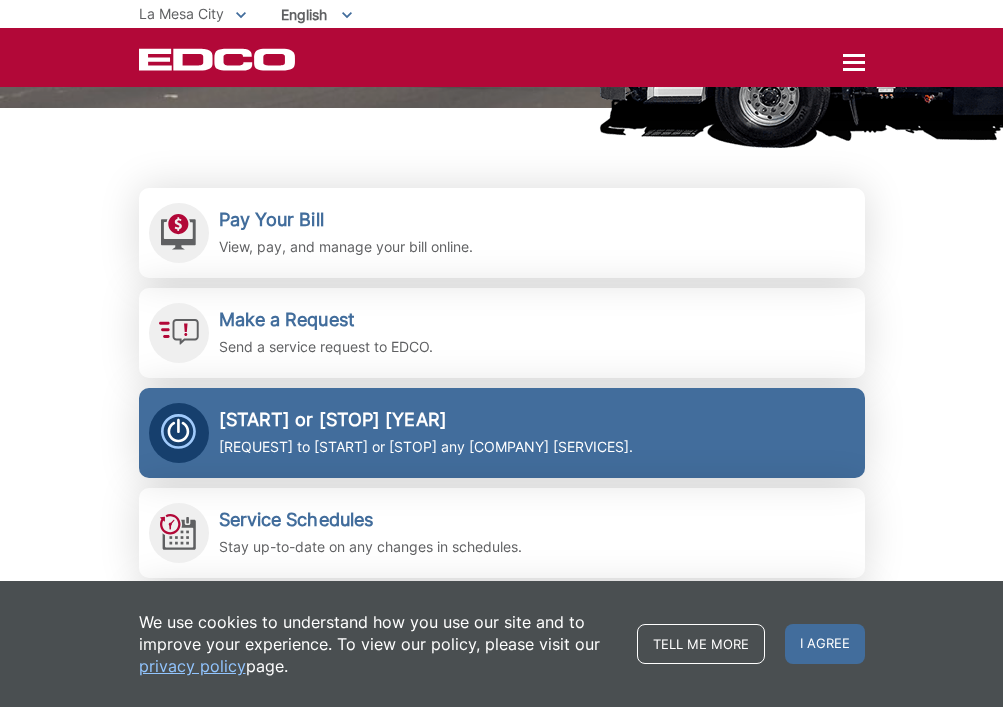click on "[REQUEST] to [START] or [STOP] any [COMPANY] [SERVICES]." at bounding box center [426, 447] 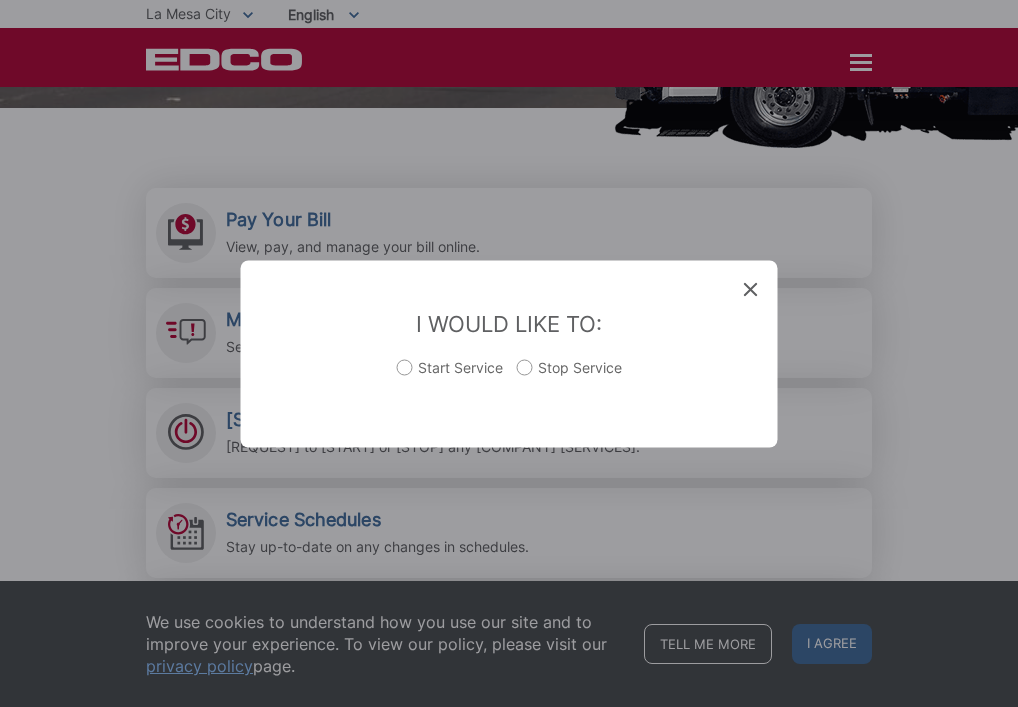 click on "Start Service" at bounding box center [450, 377] 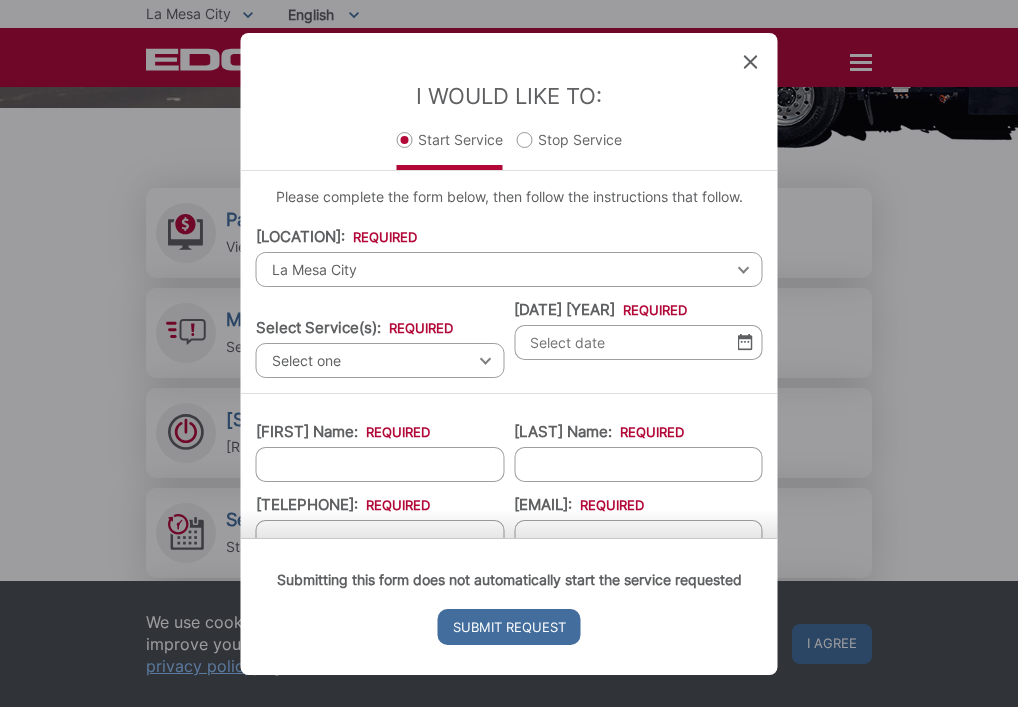 click on "Select one" at bounding box center [380, 360] 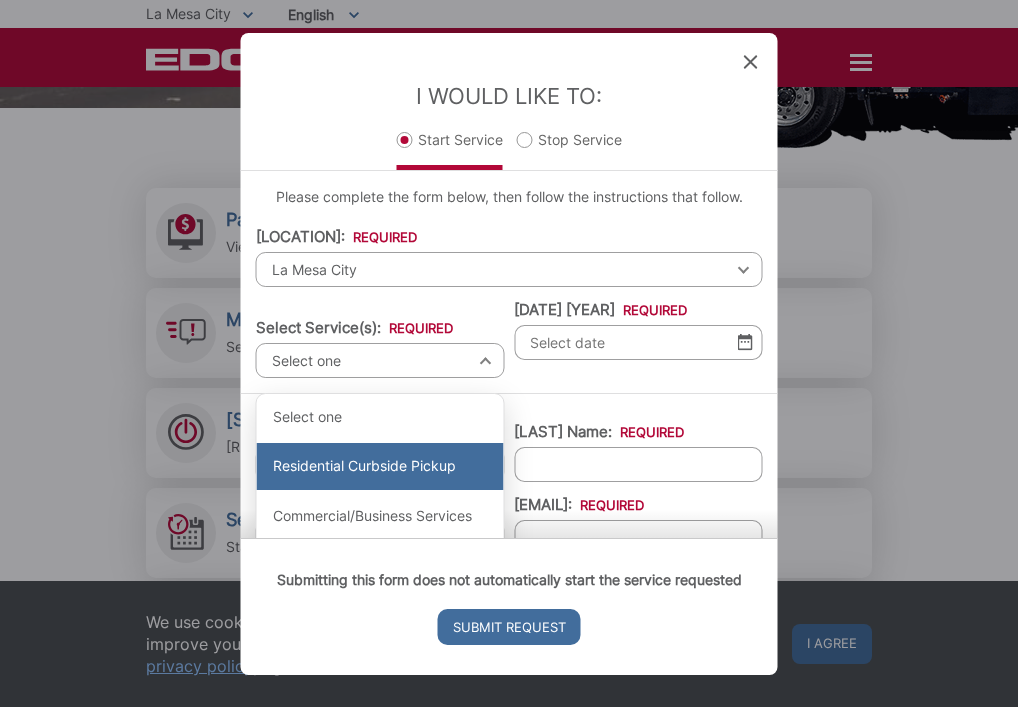 click on "Residential Curbside Pickup" at bounding box center (380, 467) 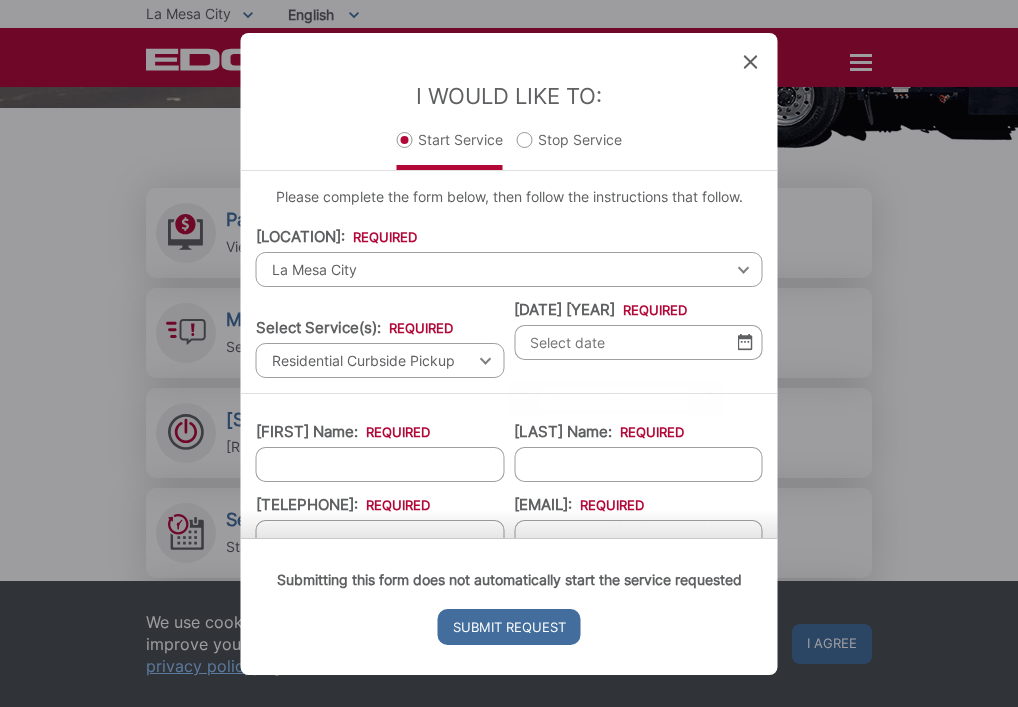 click on "Select Date to Start Service: *" at bounding box center (638, 342) 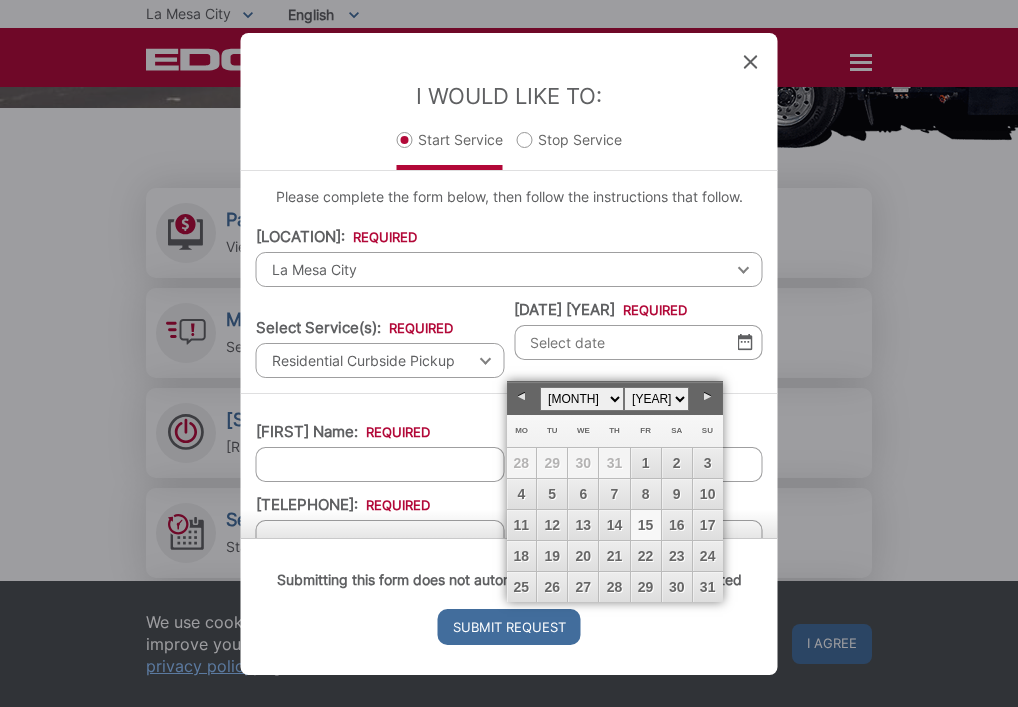click on "15" at bounding box center [646, 525] 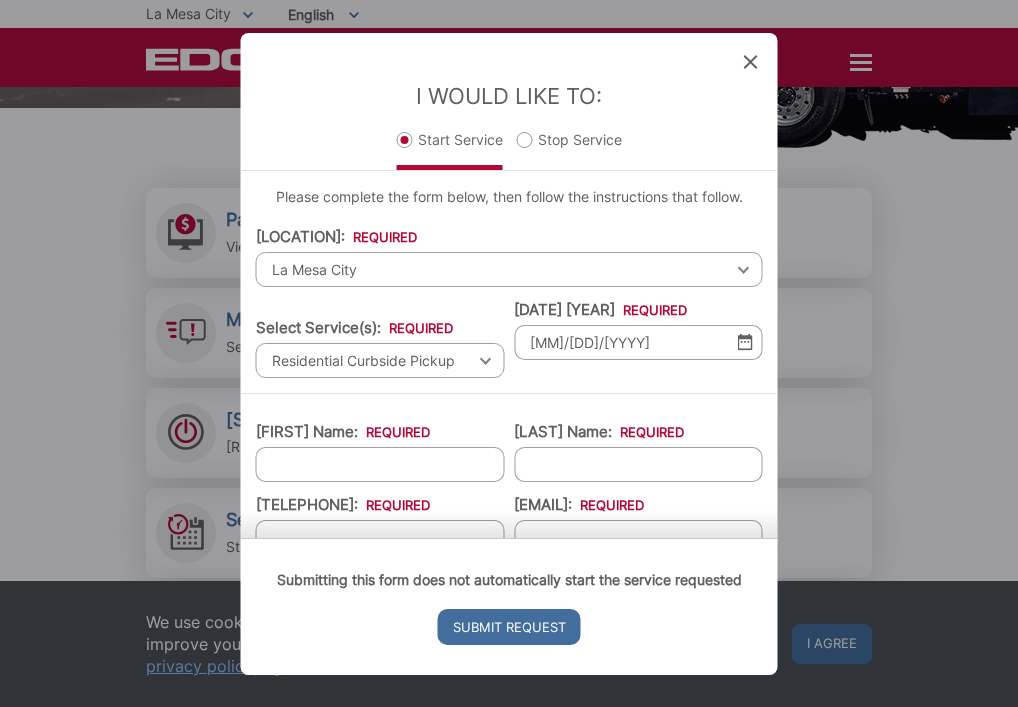 click on "First Name: *" at bounding box center [380, 464] 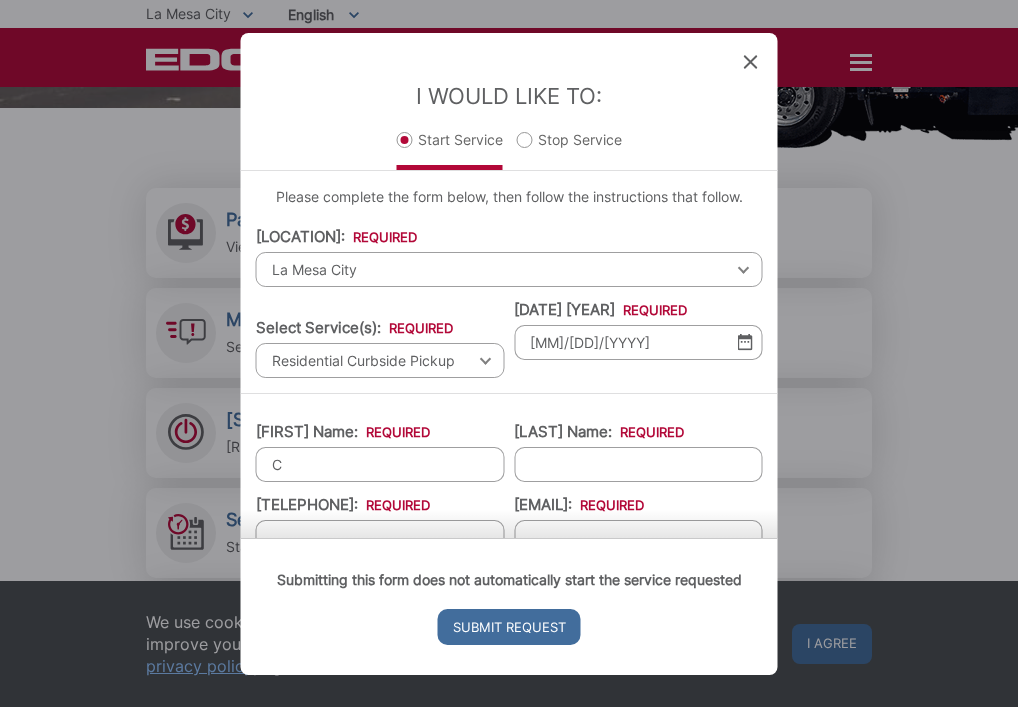 type on "C" 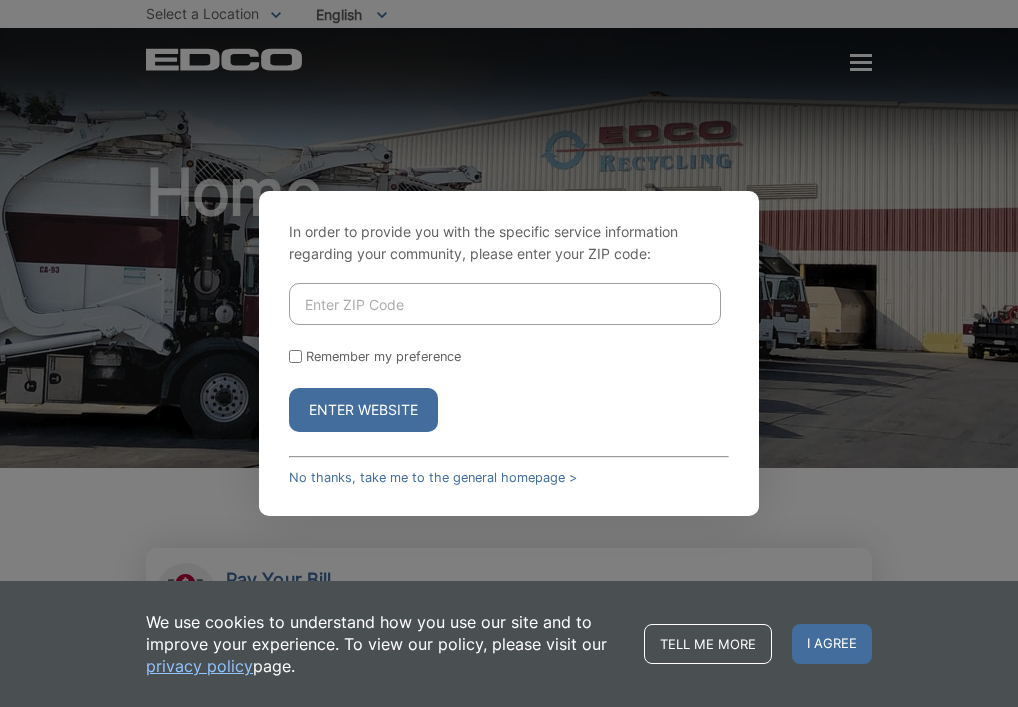 scroll, scrollTop: 0, scrollLeft: 0, axis: both 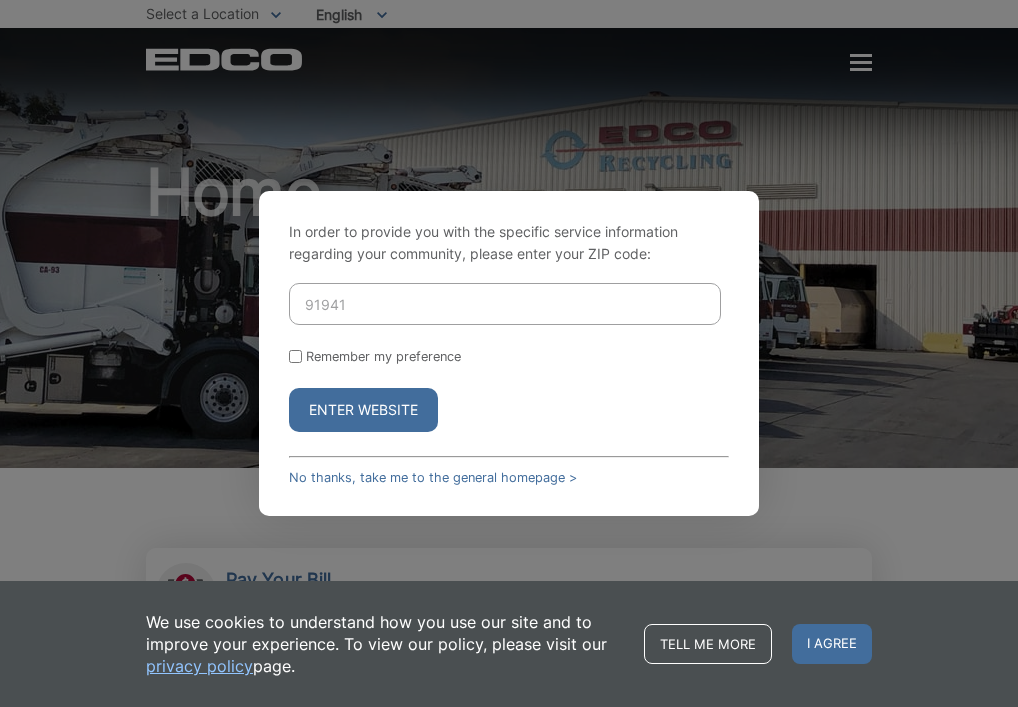 click on "Enter Website" at bounding box center [363, 410] 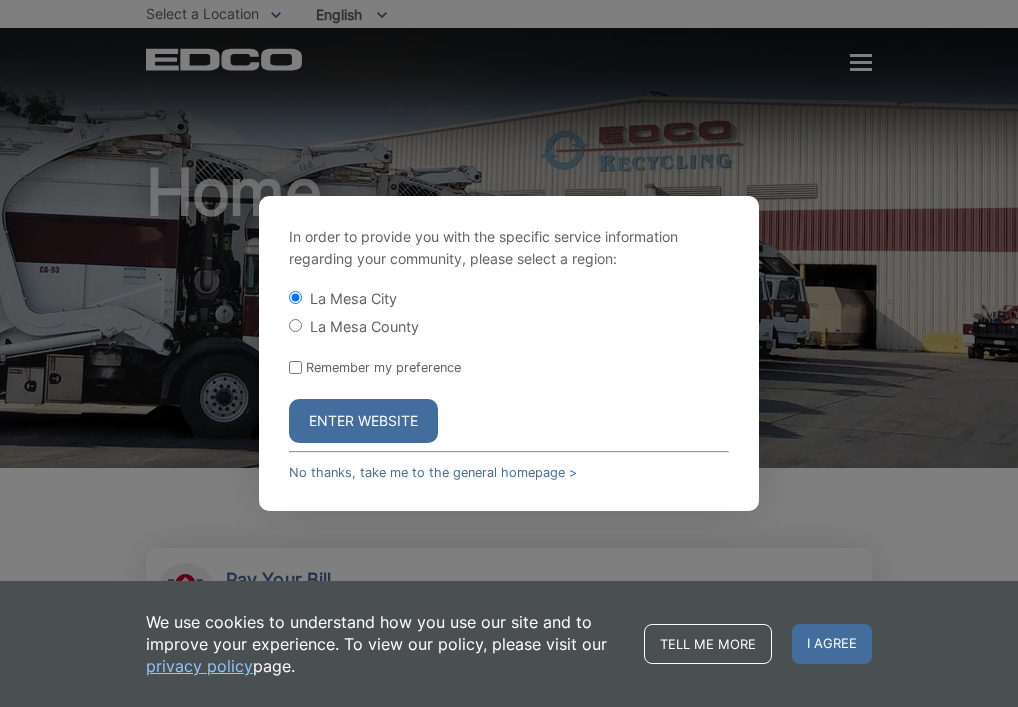 click on "Enter Website" at bounding box center (363, 421) 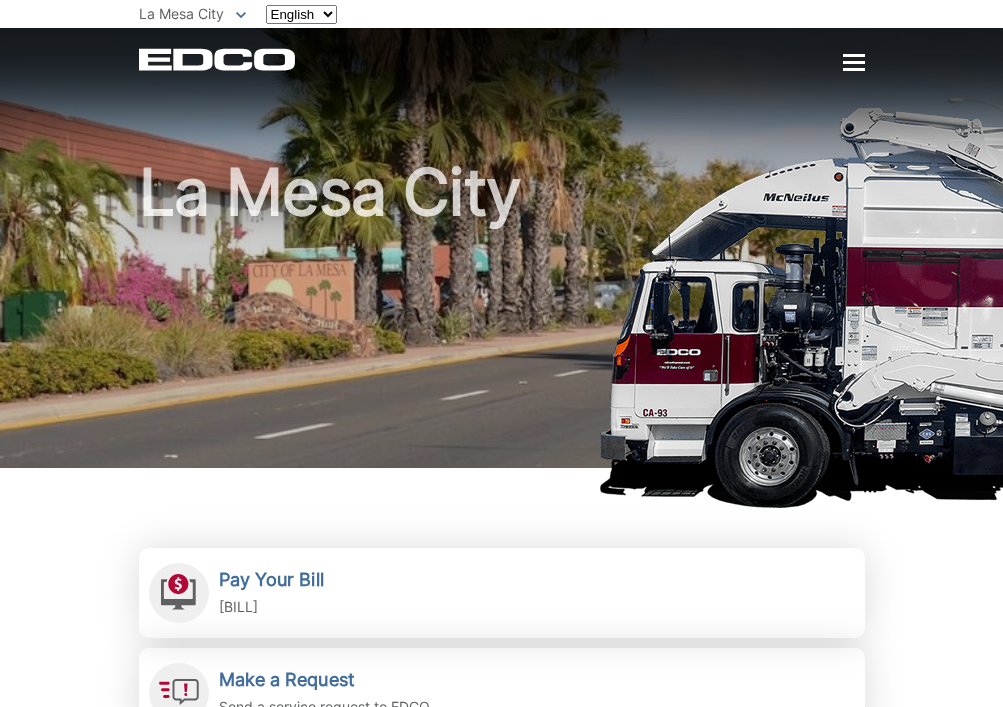 scroll, scrollTop: 0, scrollLeft: 0, axis: both 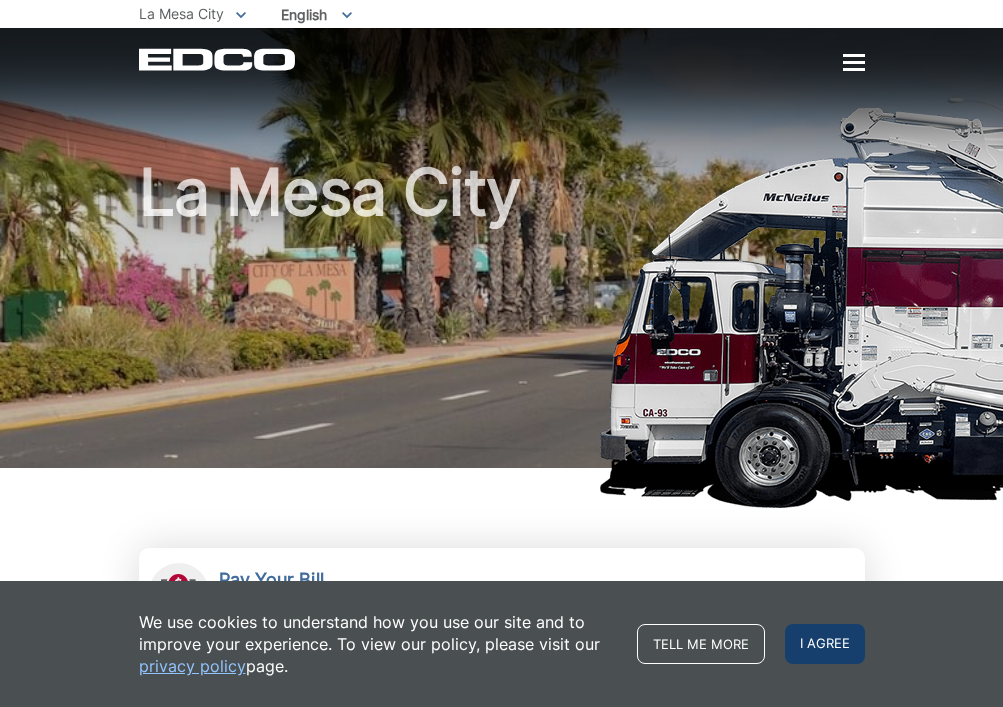 click on "I agree" at bounding box center [825, 644] 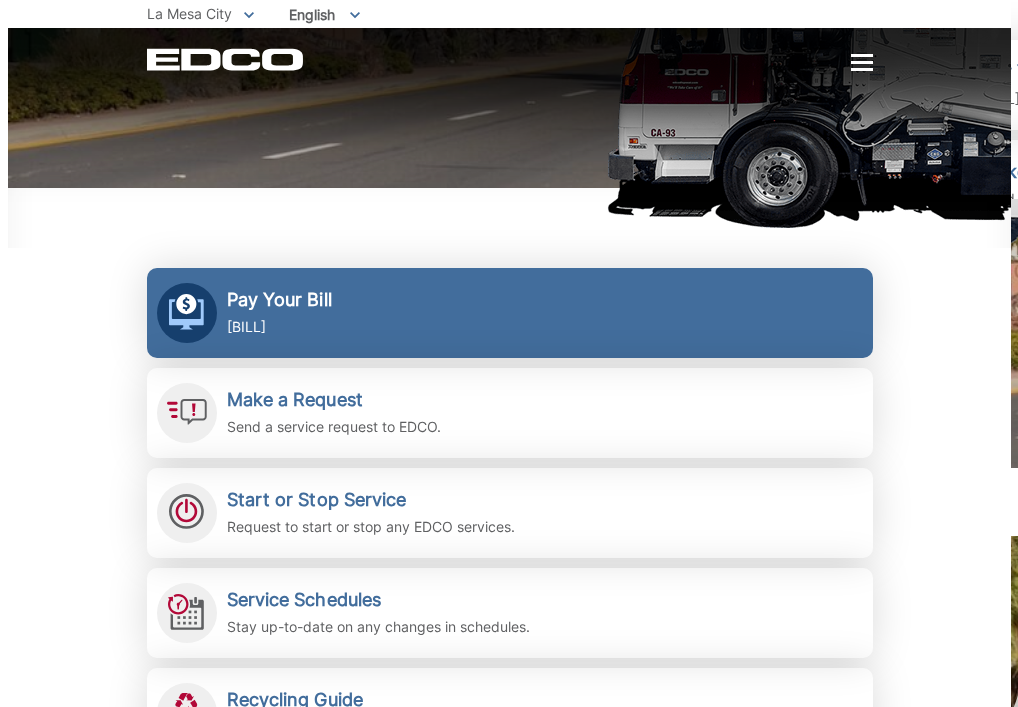 scroll, scrollTop: 360, scrollLeft: 0, axis: vertical 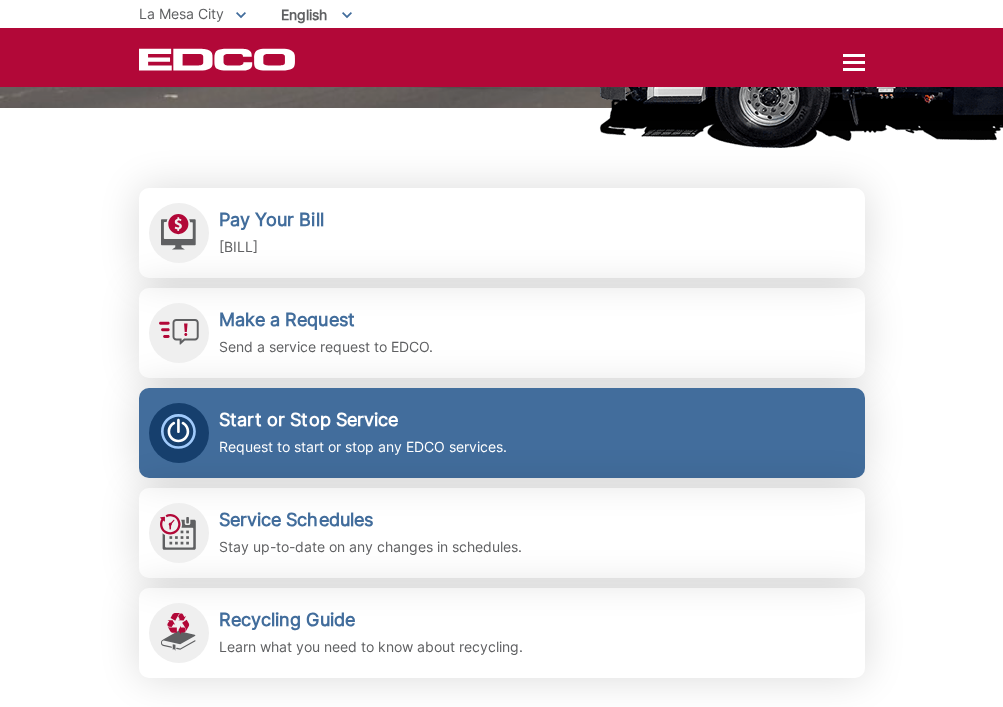 click on "[START] or [STOP] [YEAR]" at bounding box center (363, 420) 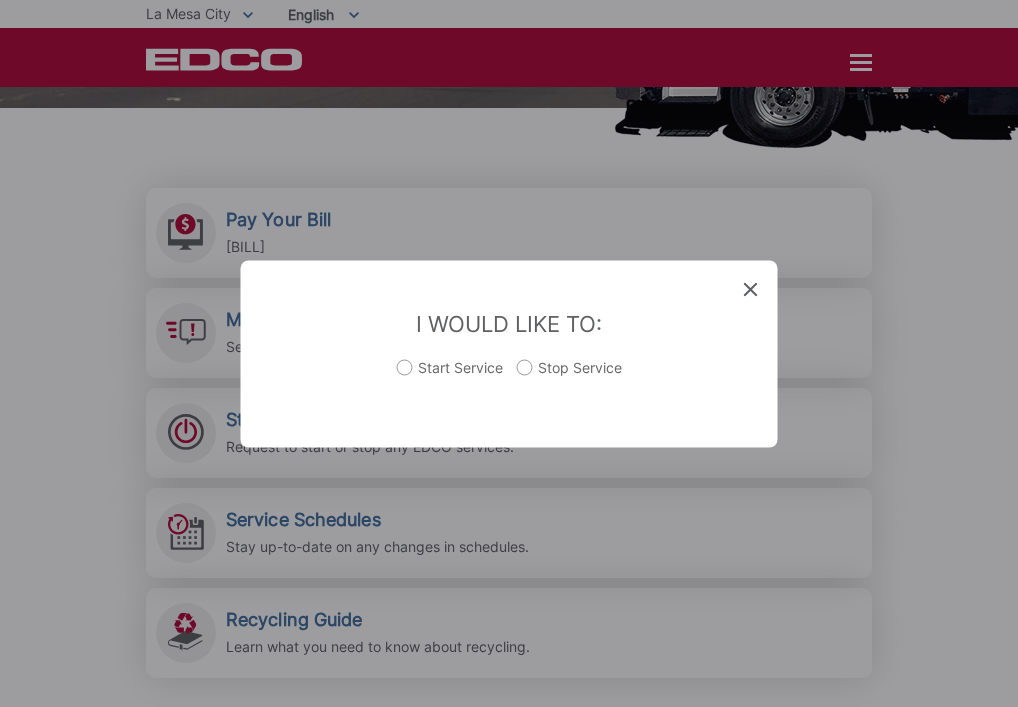 click on "Start Service" at bounding box center [450, 377] 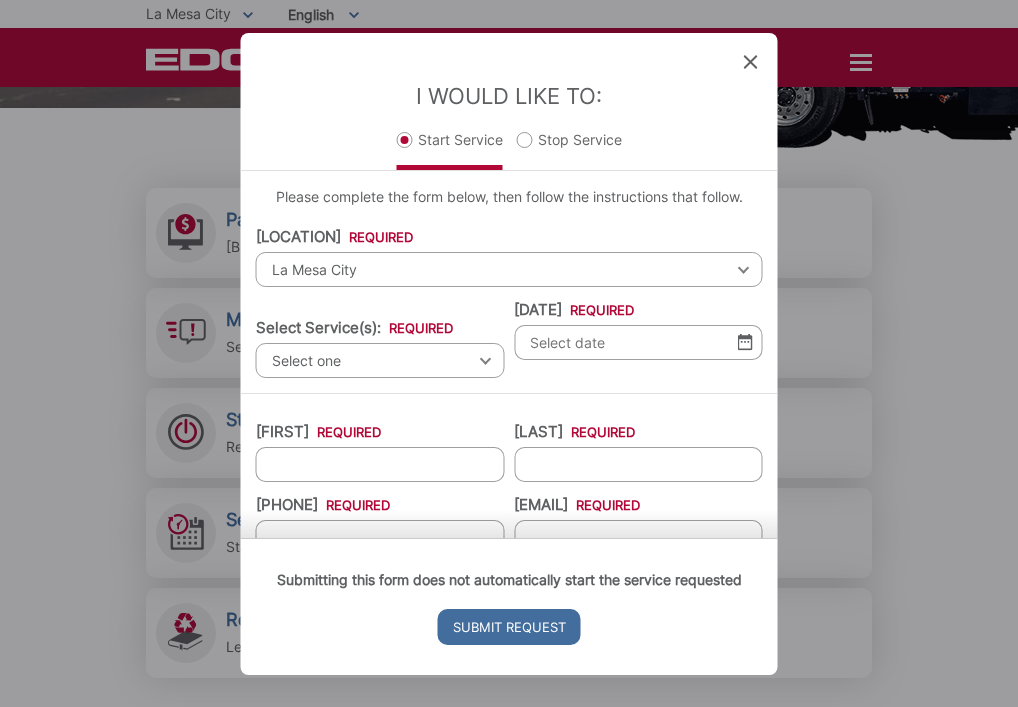 click on "Select one" at bounding box center (380, 360) 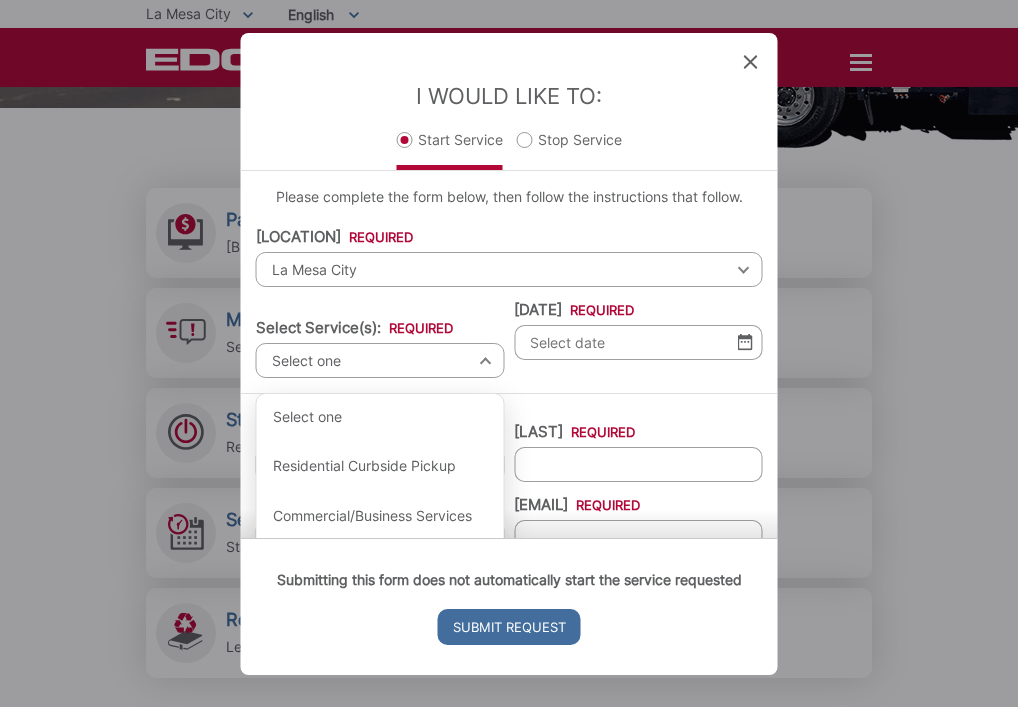 click on "Select one" at bounding box center [380, 360] 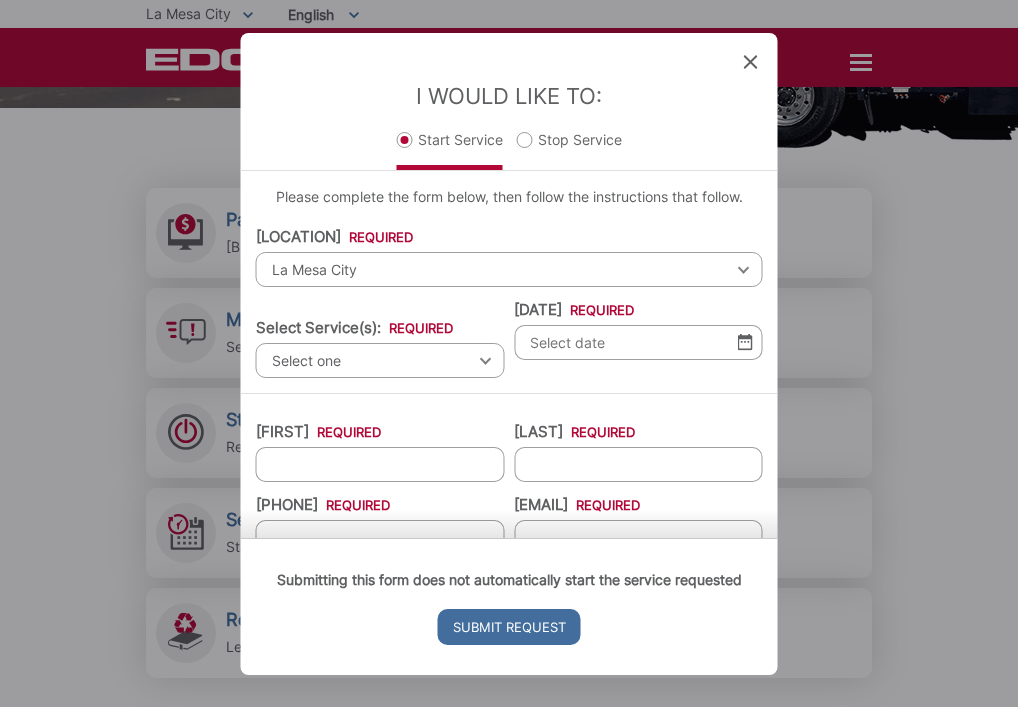 click on "Select one Select one Residential Curbside Pickup Commercial/Business Services Apartments & Condos Temporary Dumpster Service Construction & Demolition" at bounding box center (380, 360) 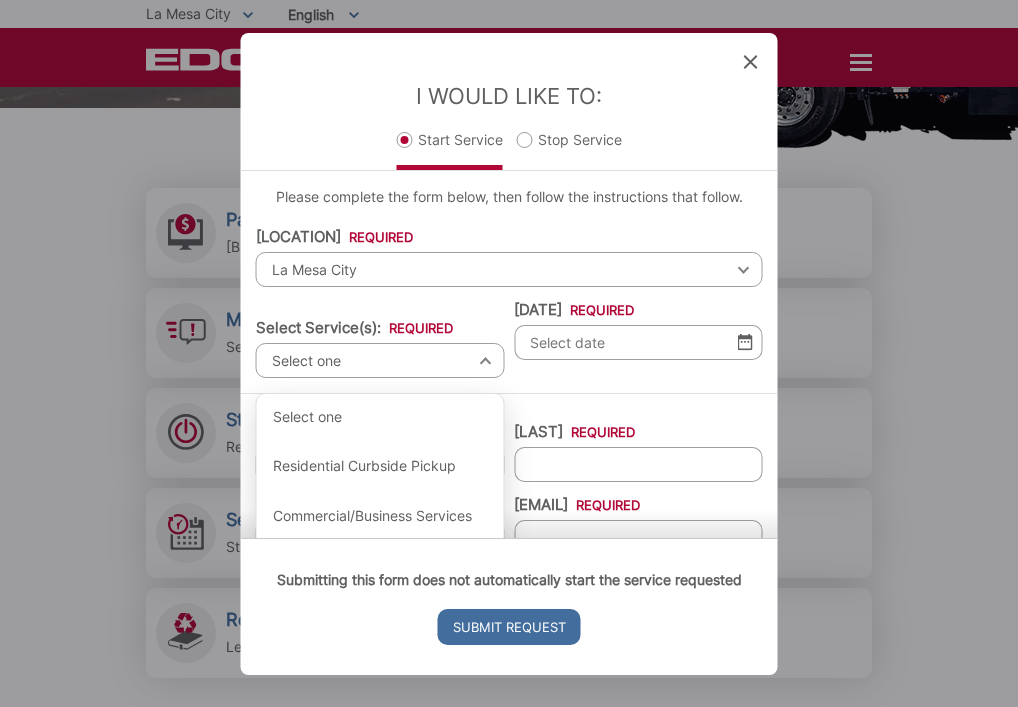 click on "Select one" at bounding box center (380, 360) 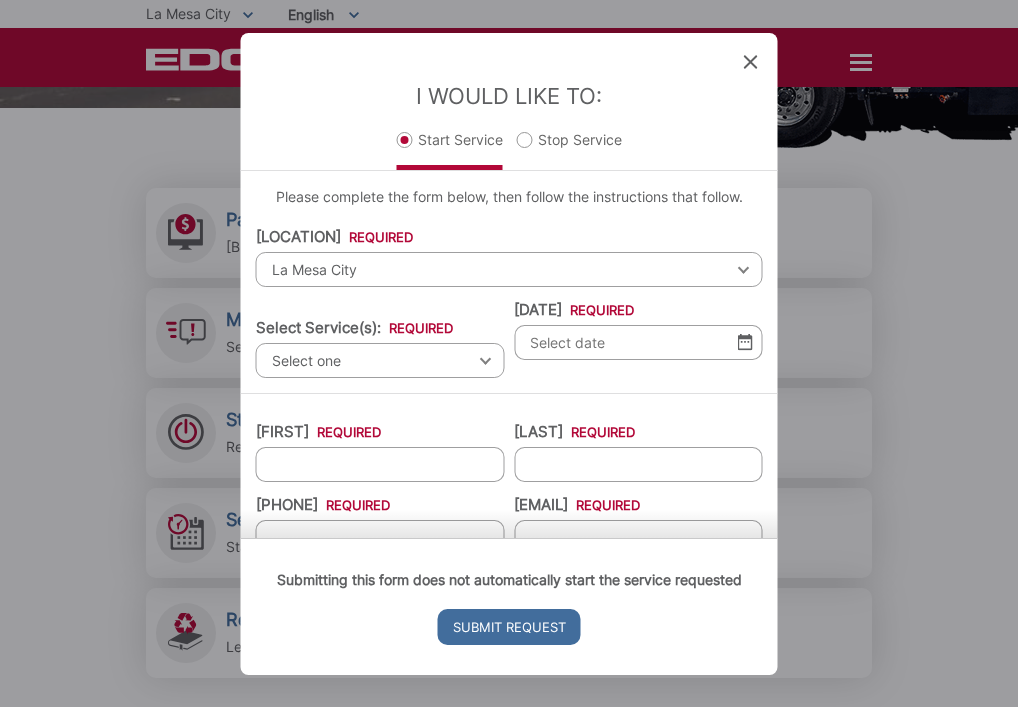 click on "Select one Select one Residential Curbside Pickup Commercial/Business Services Apartments & Condos Temporary Dumpster Service Construction & Demolition" at bounding box center (380, 360) 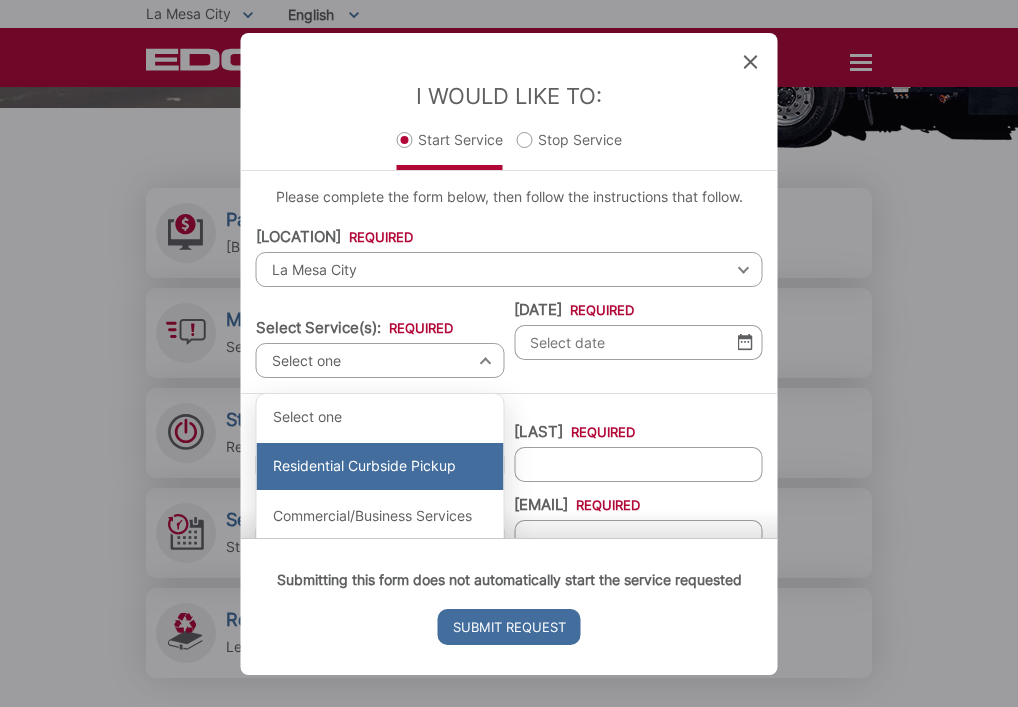 click on "Residential Curbside Pickup" at bounding box center [380, 467] 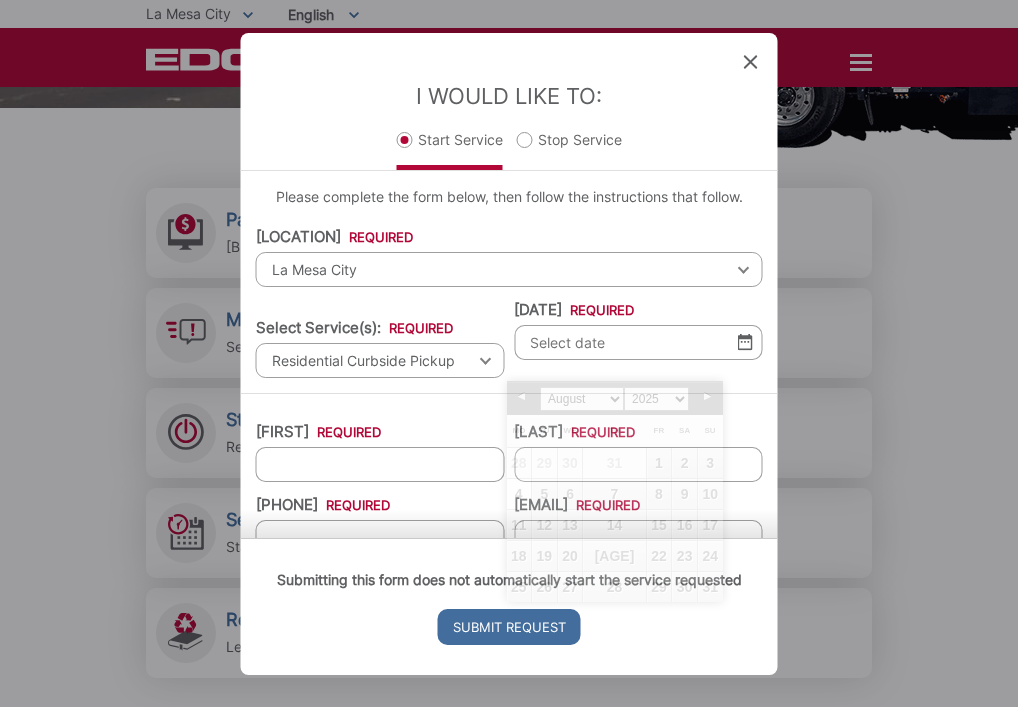 click on "Select Date to Start Service: *" at bounding box center [638, 342] 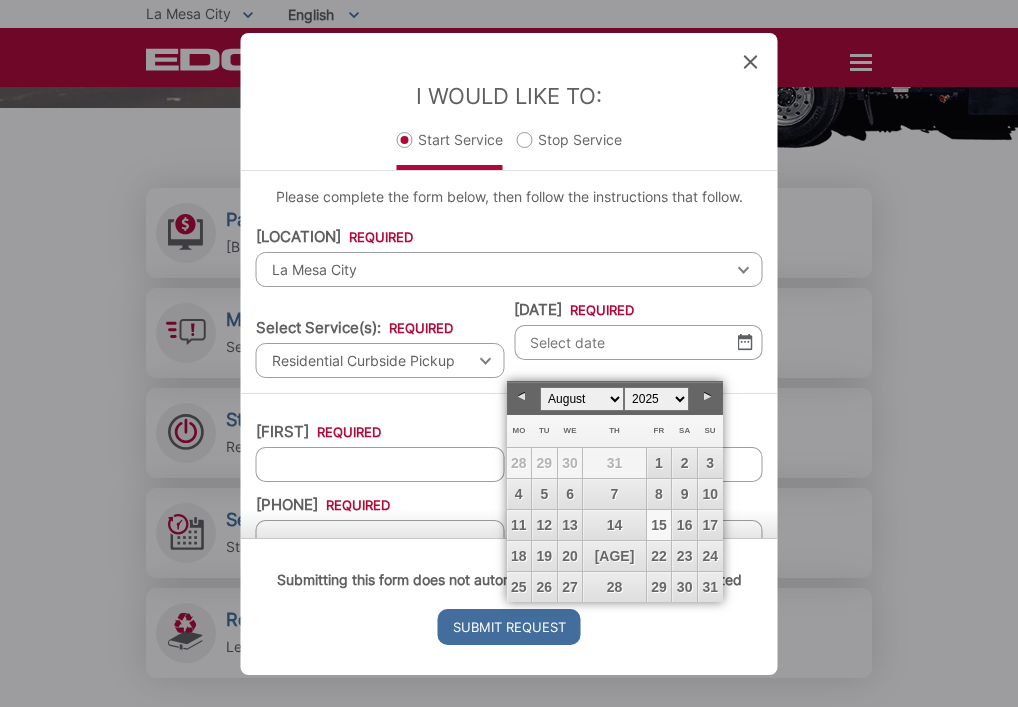 click on "15" at bounding box center (659, 525) 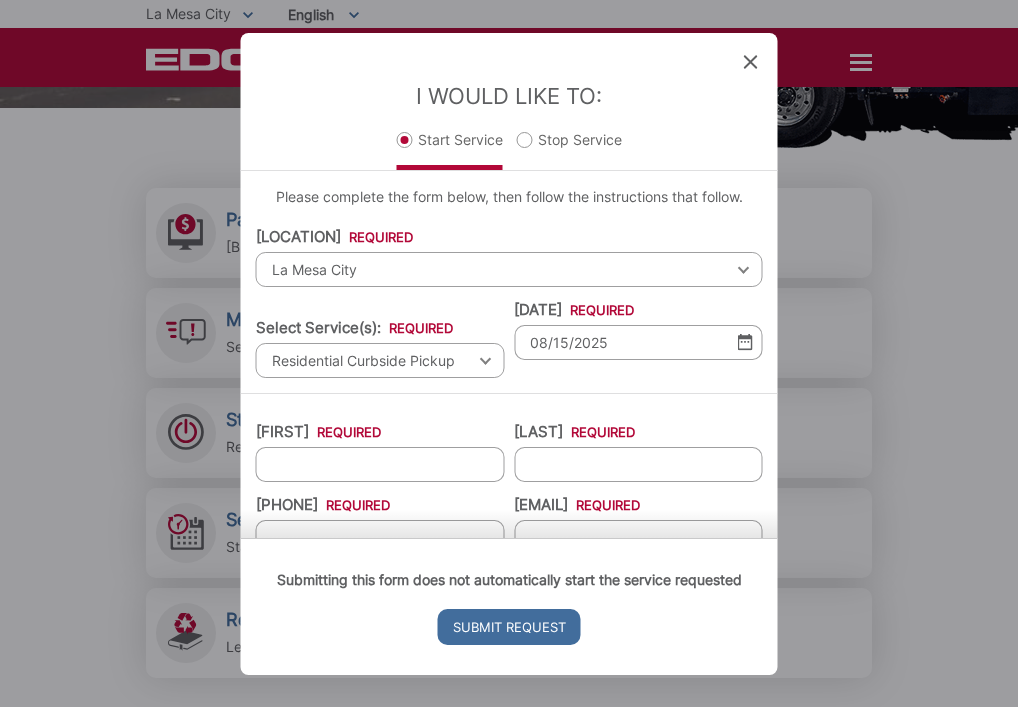 click on "First Name: *" at bounding box center [380, 464] 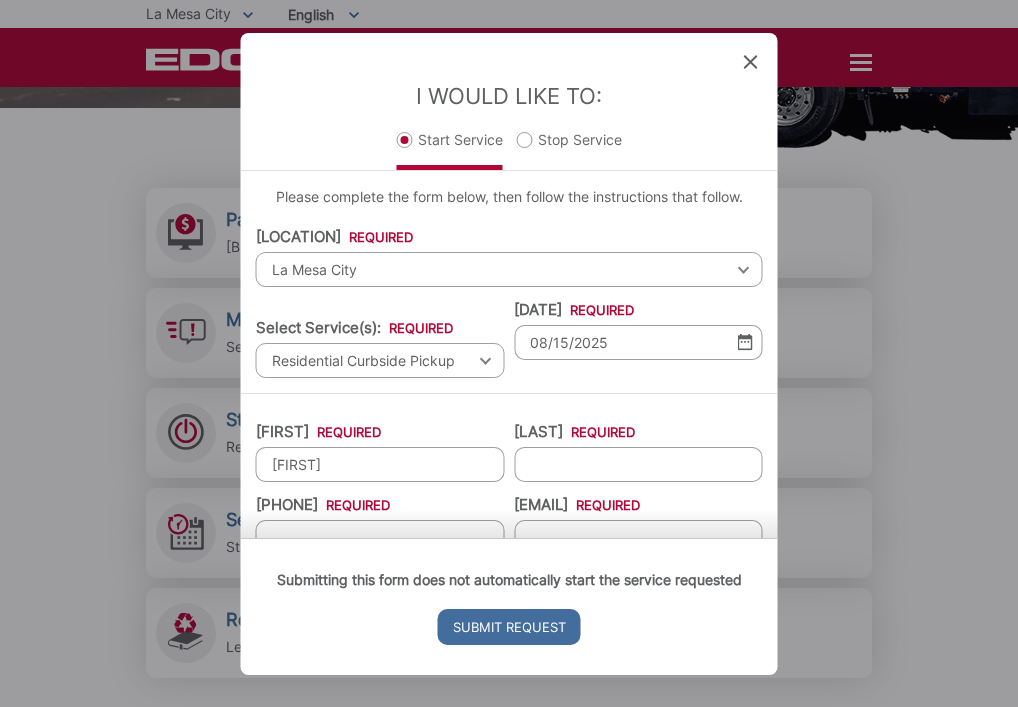 type on "[FIRST]" 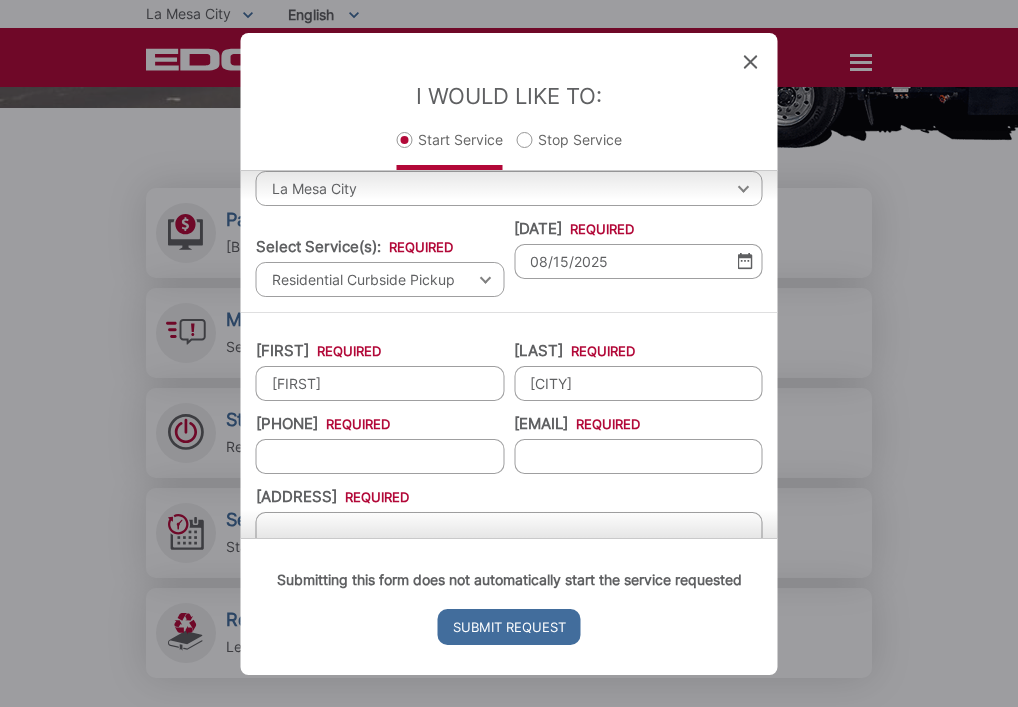 scroll, scrollTop: 240, scrollLeft: 0, axis: vertical 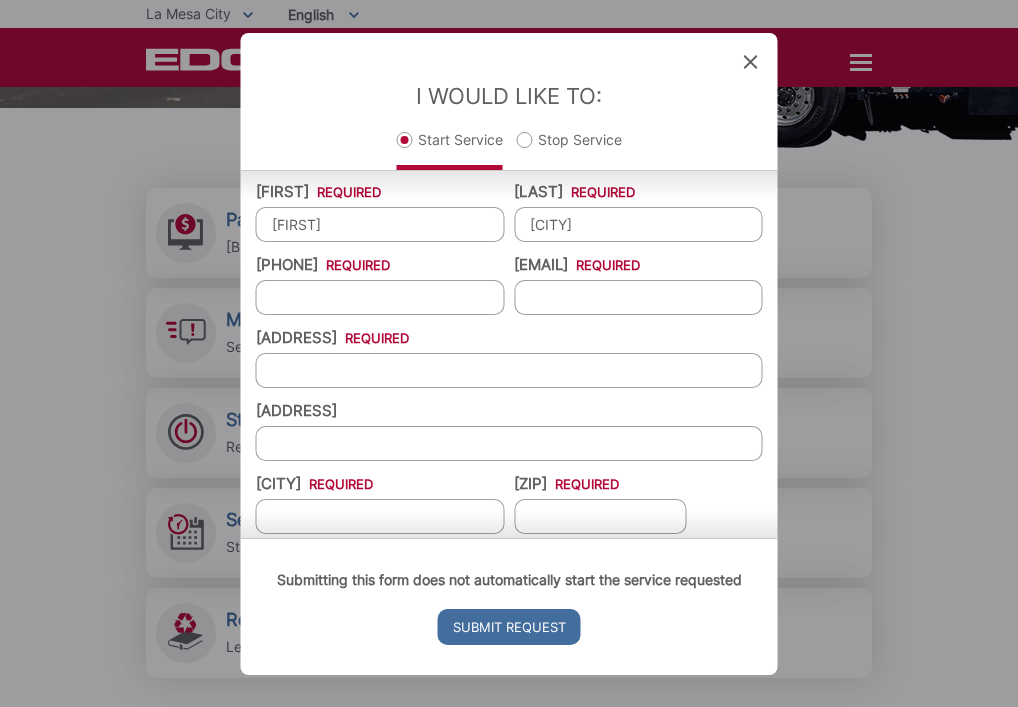 type on "[LAST]" 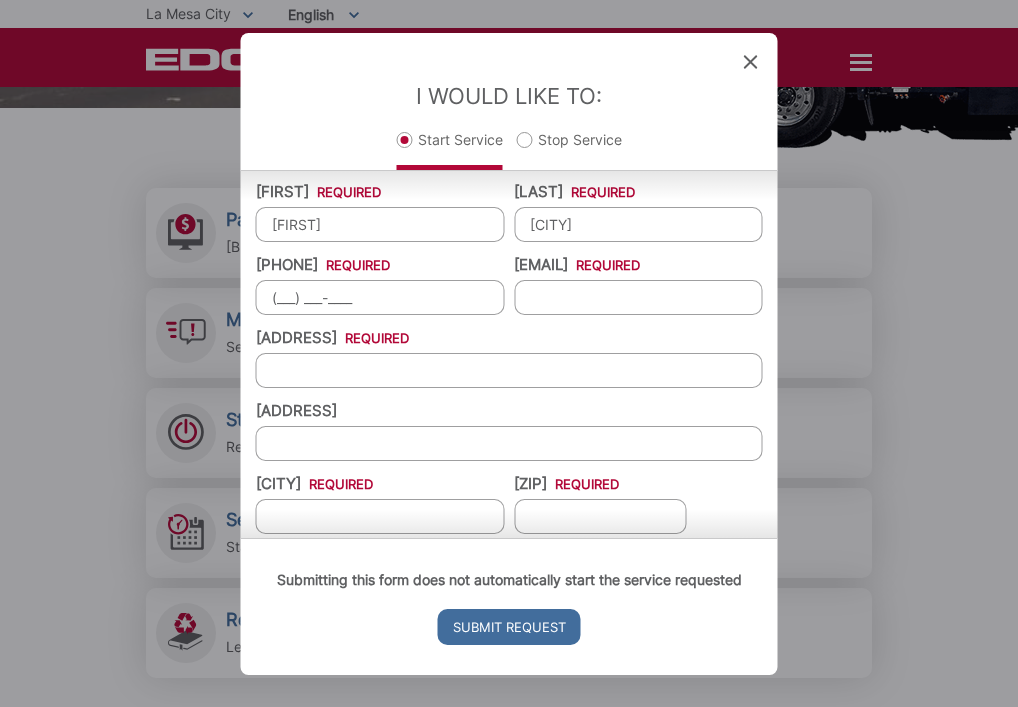 click on "(___) ___-____" at bounding box center (380, 297) 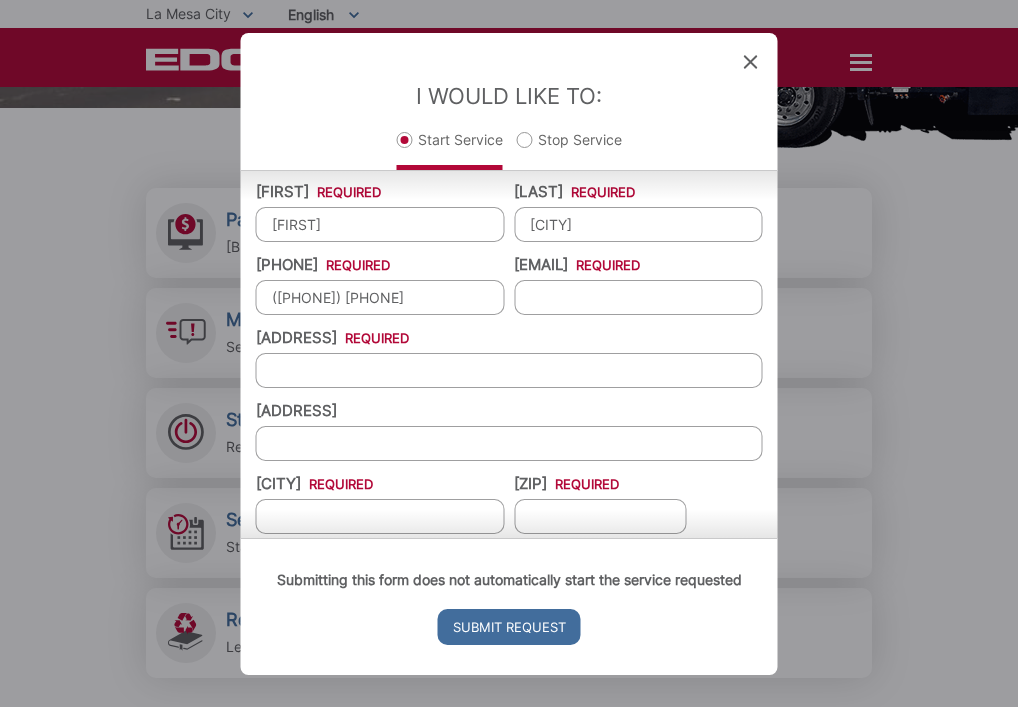 type on "[PHONE]" 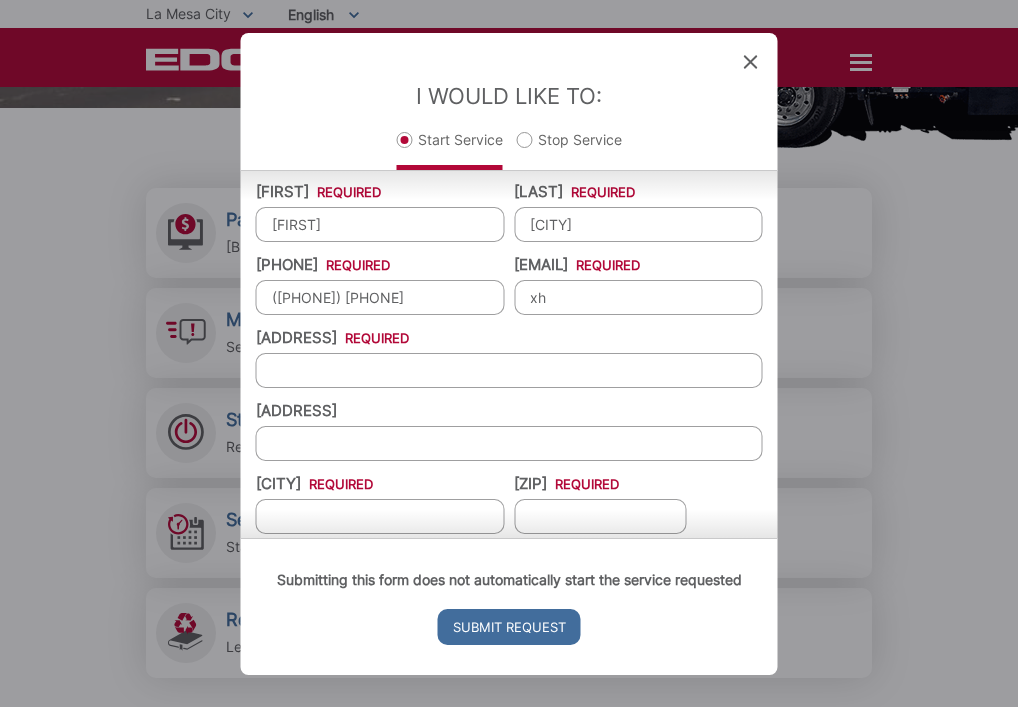 type on "x" 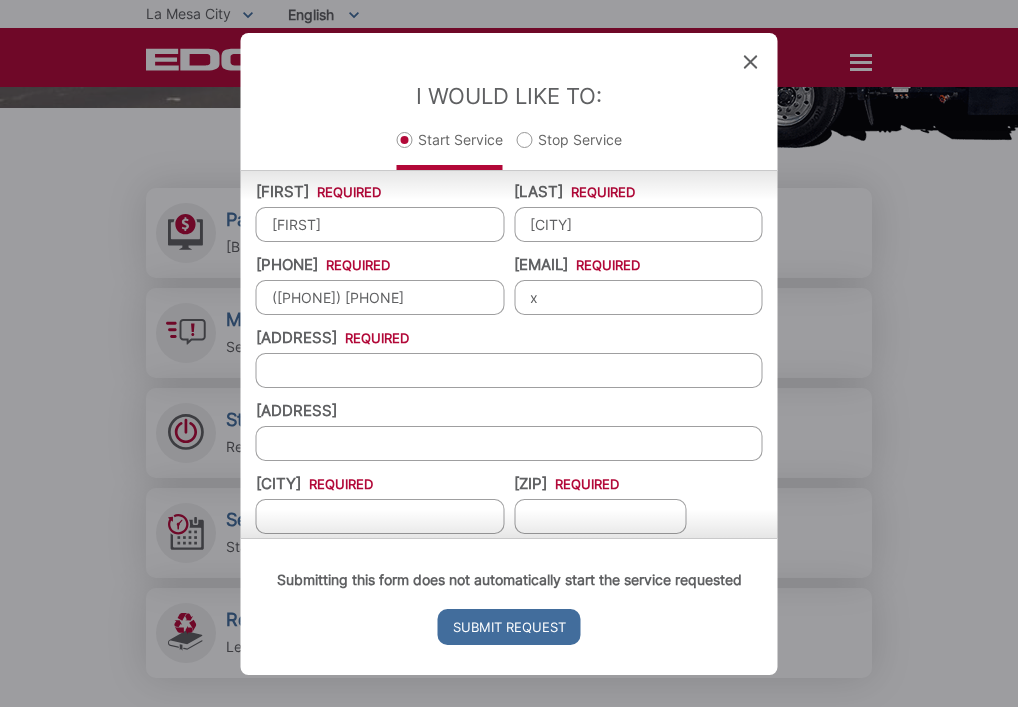 type 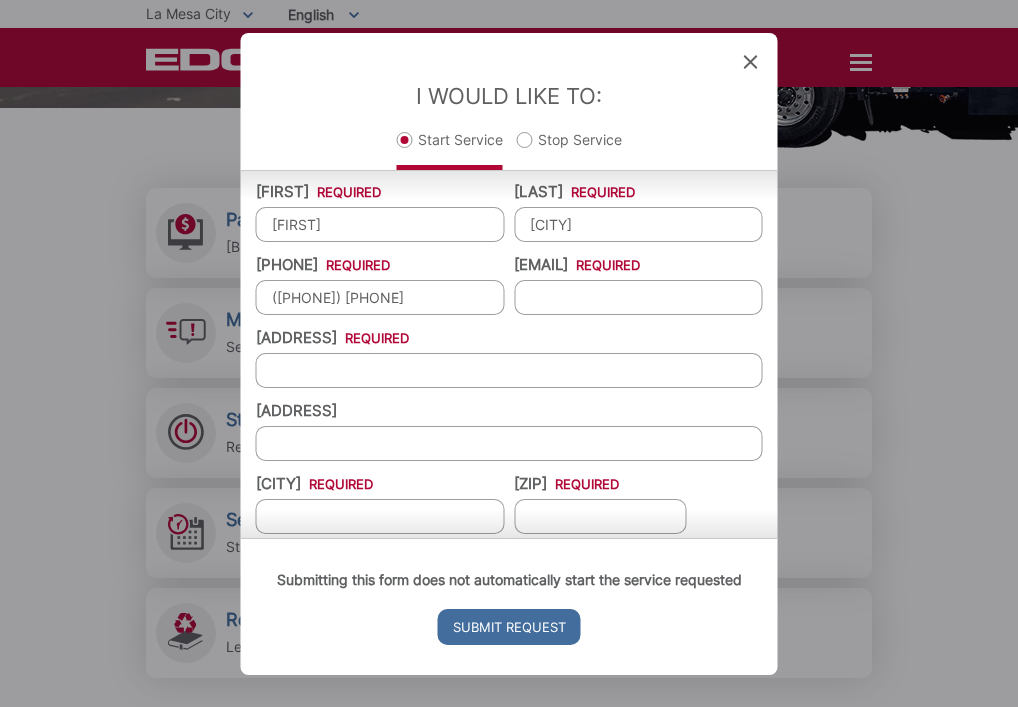 click on "[PHONE]" at bounding box center (380, 297) 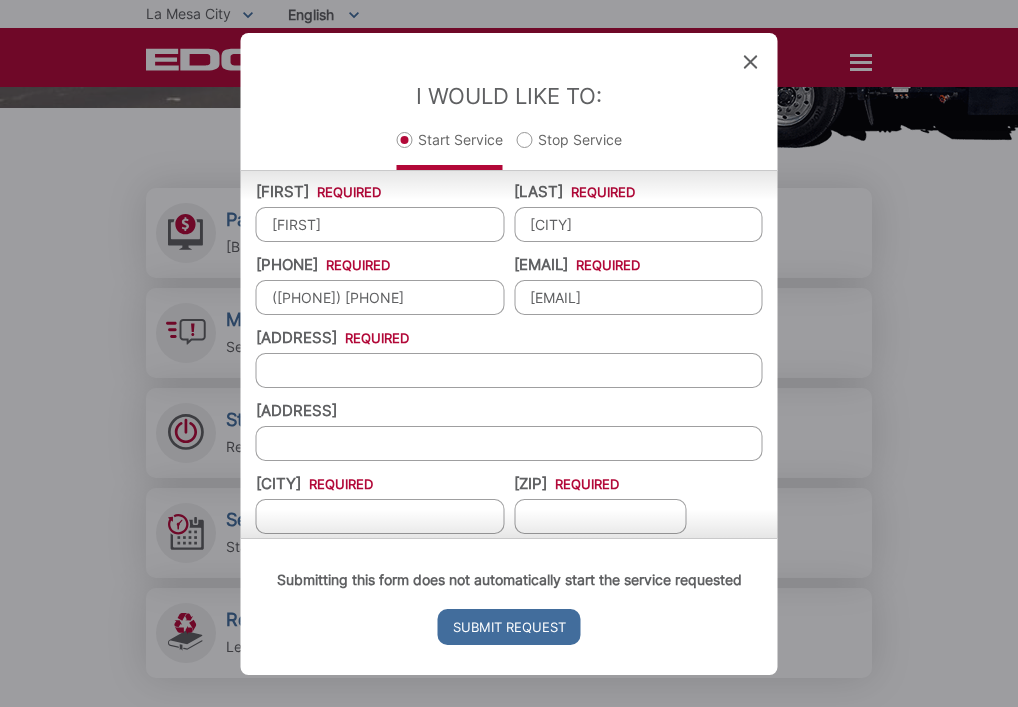 type on "[EMAIL]" 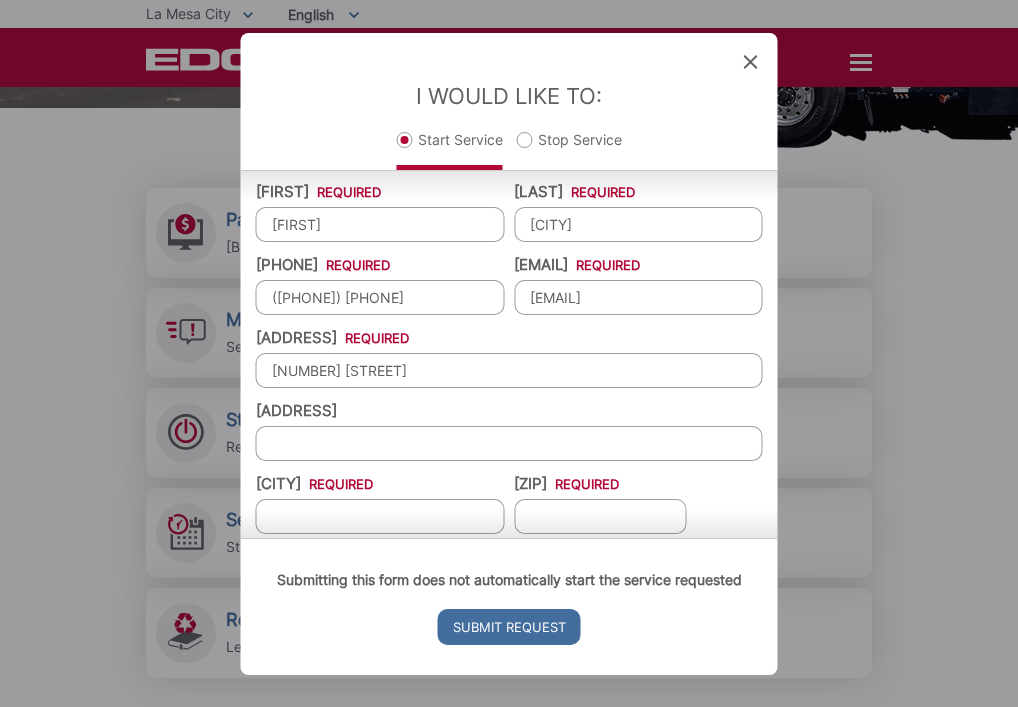 click on "Submit Request" at bounding box center (509, 627) 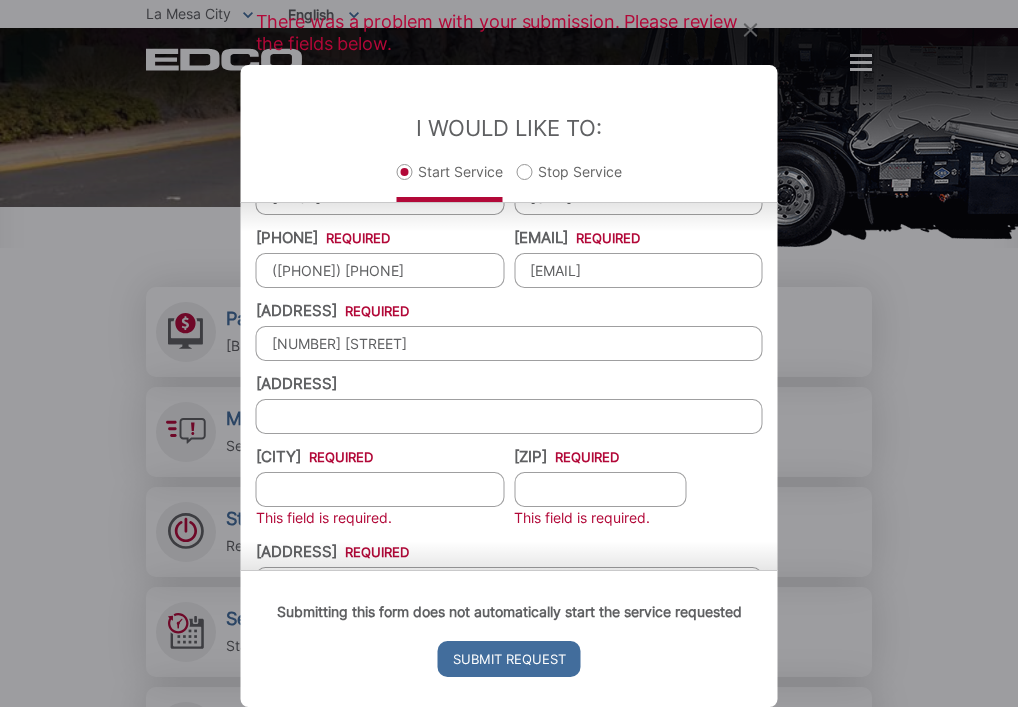 scroll, scrollTop: 360, scrollLeft: 0, axis: vertical 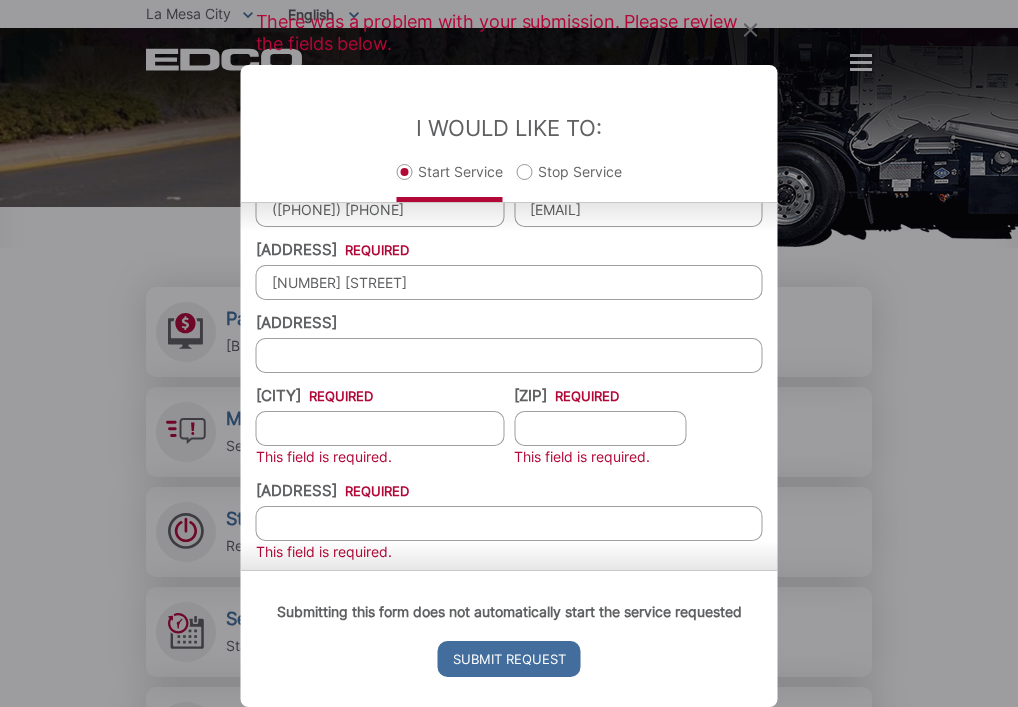 drag, startPoint x: 366, startPoint y: 281, endPoint x: 376, endPoint y: 292, distance: 14.866069 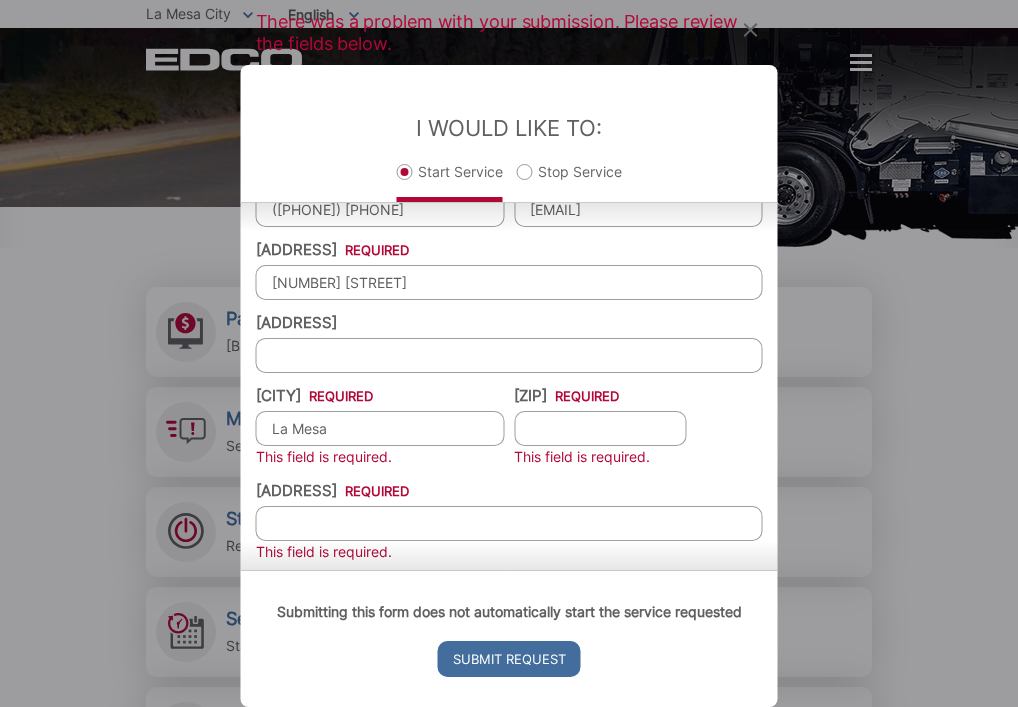 type on "La Mesa" 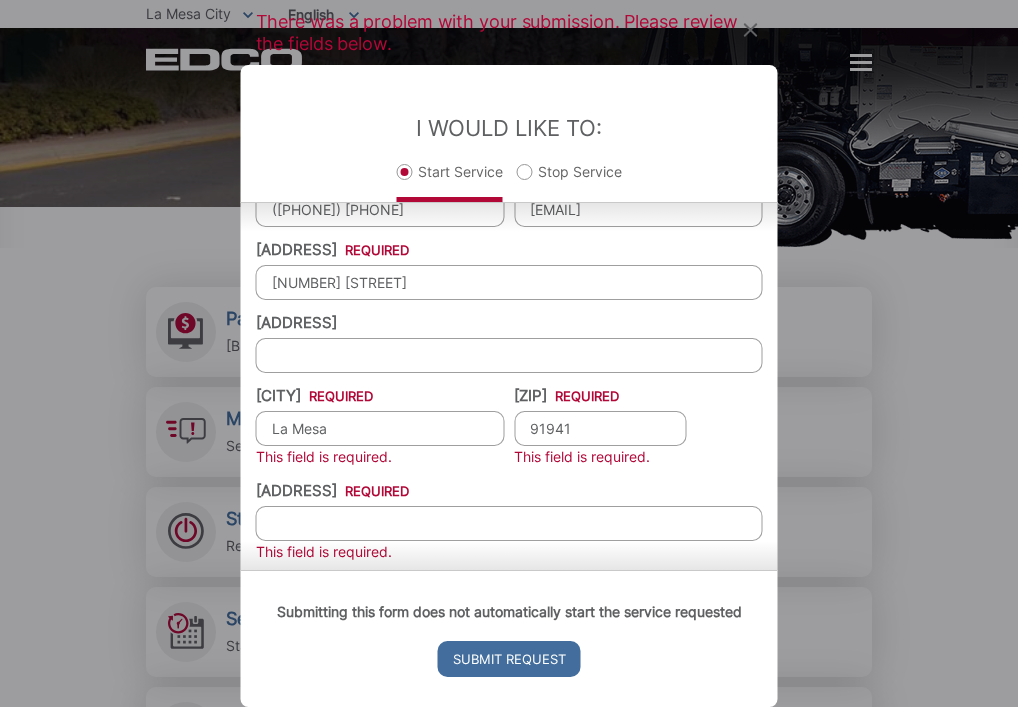 type on "91941" 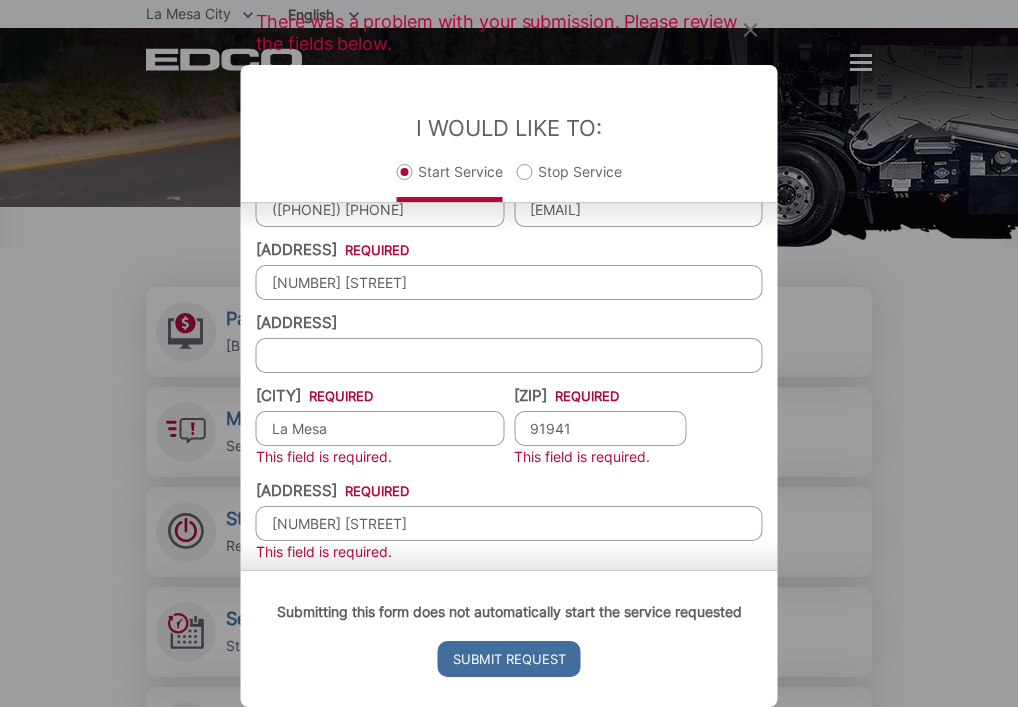 type on "[NUMBER] [STREET] [STREET_NAME]" 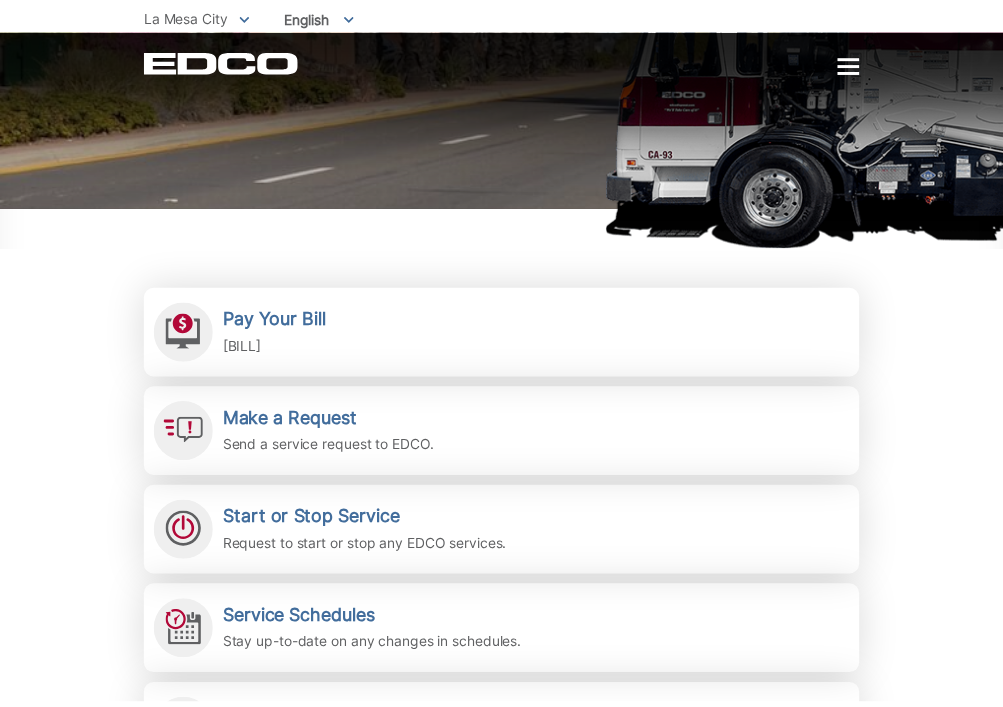 scroll, scrollTop: 360, scrollLeft: 0, axis: vertical 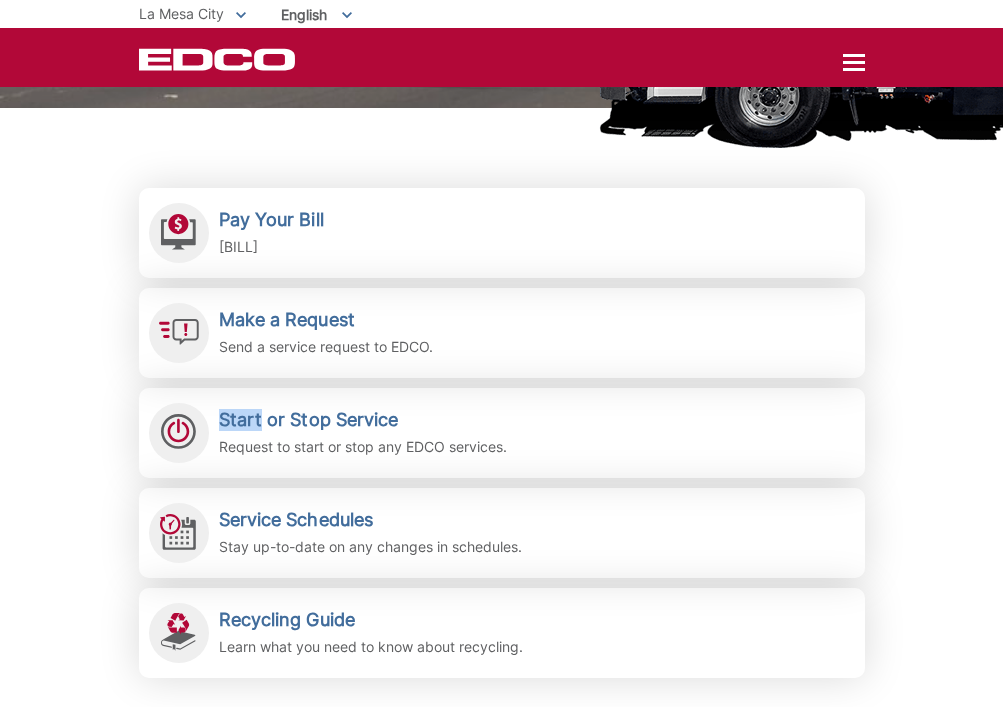 click on "La Mesa City
Pay Your Bill
View, pay, and manage your bill online.
Make a Request
Send a service request to EDCO.
Start or Stop Service
Request to start or stop any EDCO services." at bounding box center (501, 1531) 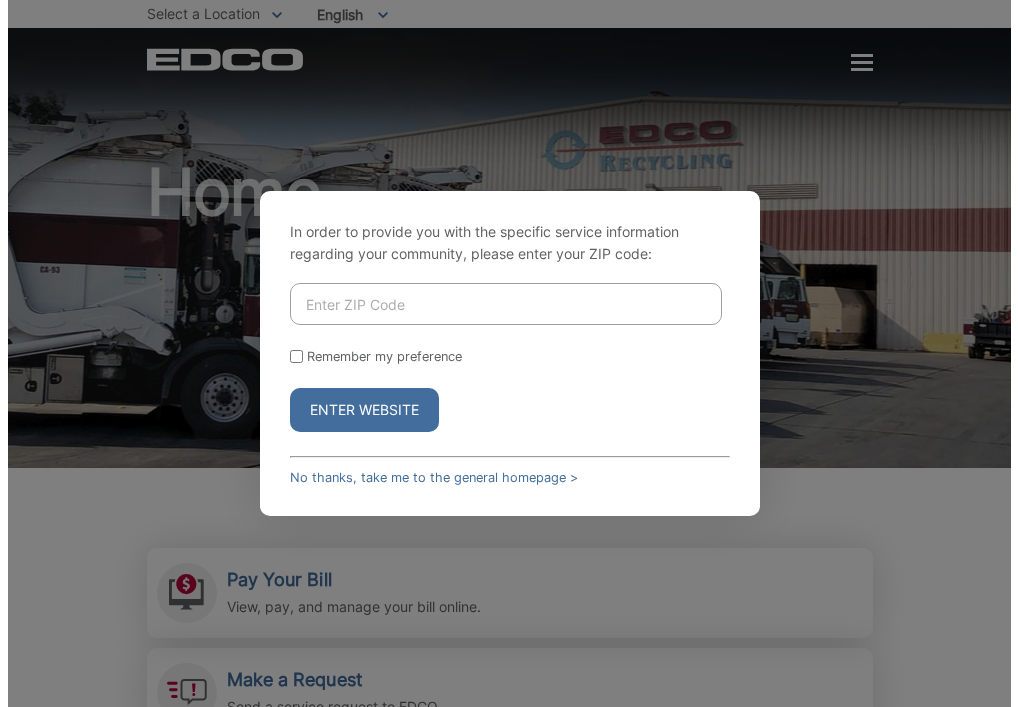 scroll, scrollTop: 0, scrollLeft: 0, axis: both 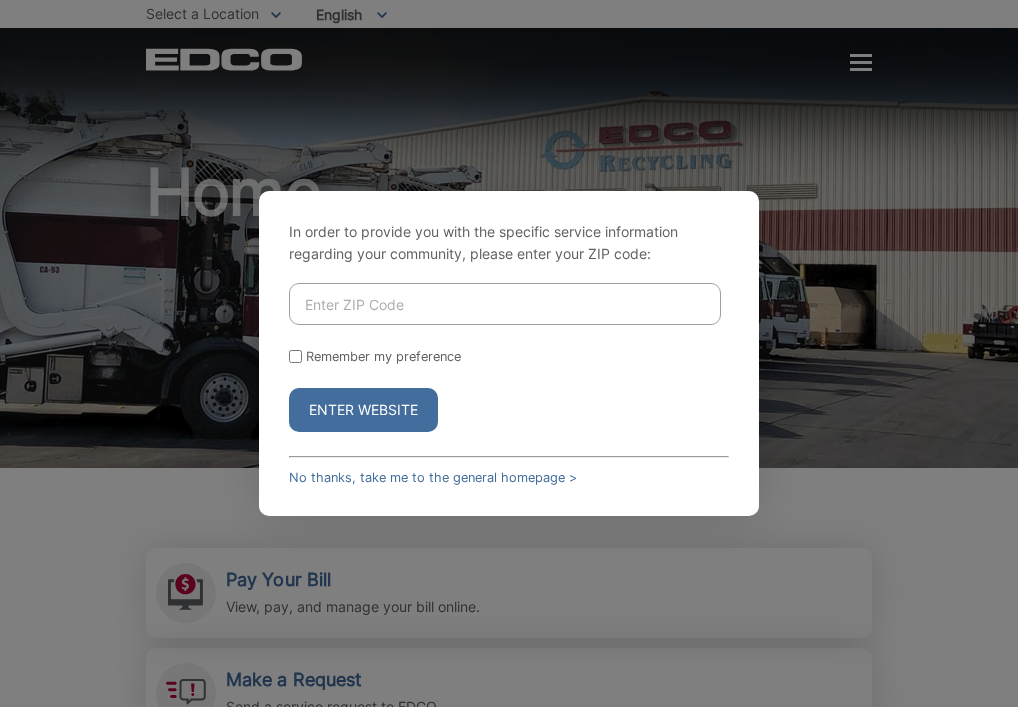 click at bounding box center (505, 304) 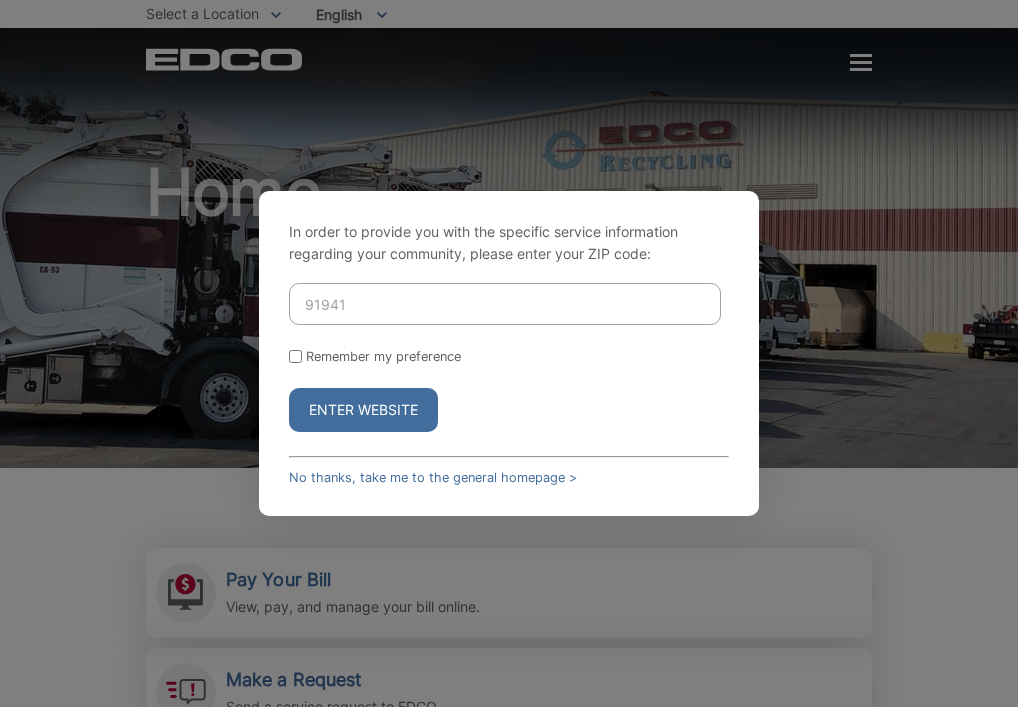 click on "Enter Website" at bounding box center (363, 410) 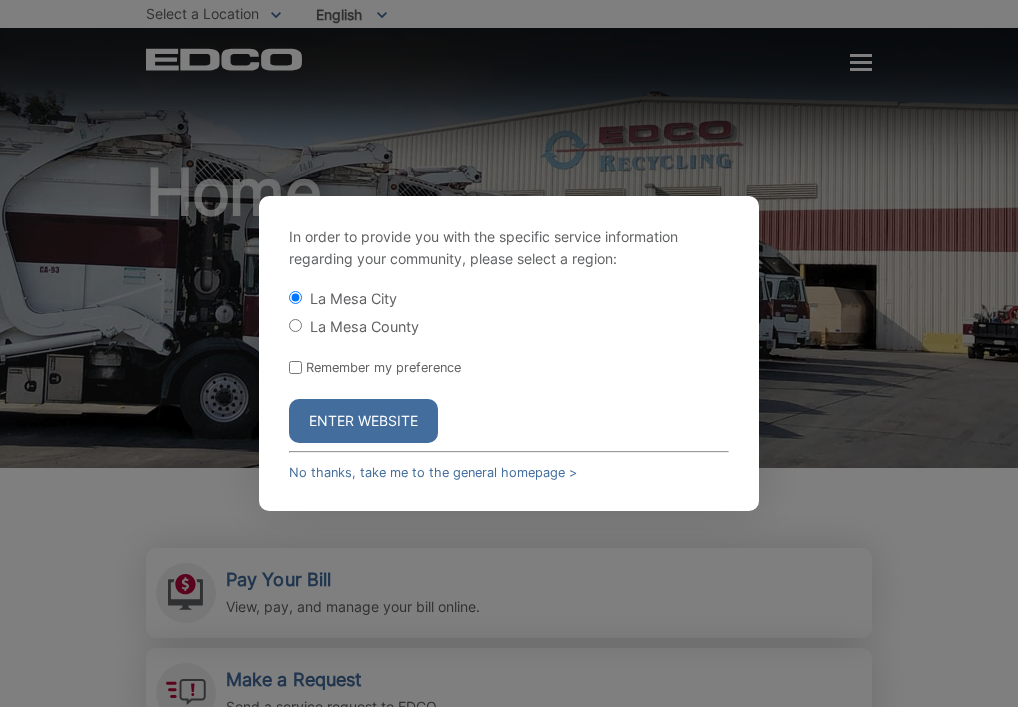 click on "Enter Website" at bounding box center [363, 421] 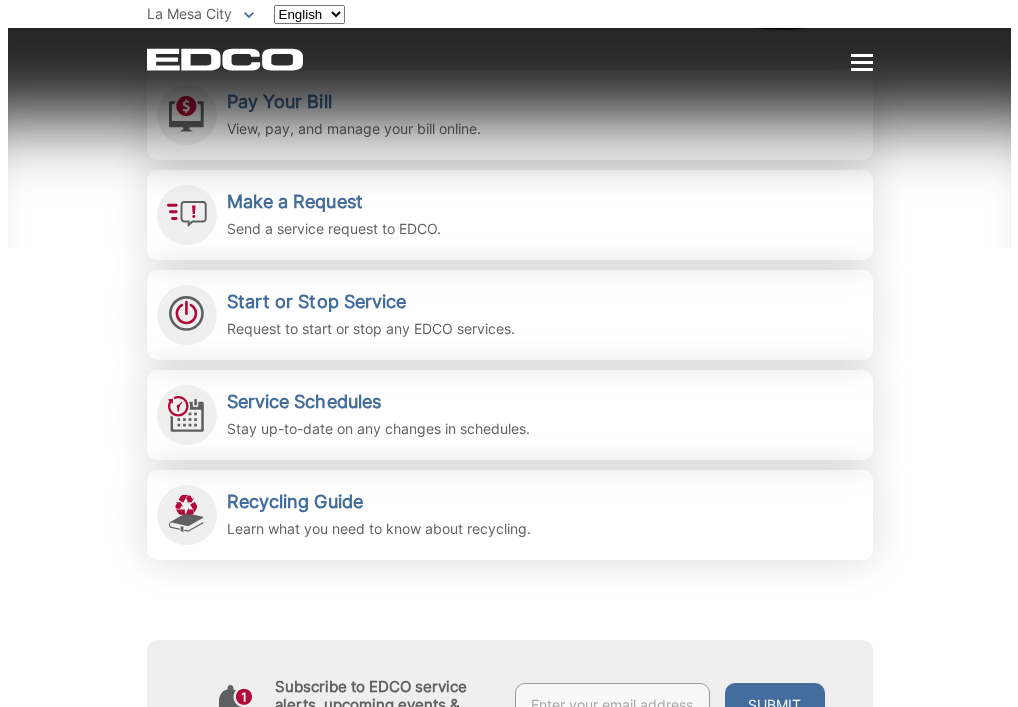 scroll, scrollTop: 480, scrollLeft: 0, axis: vertical 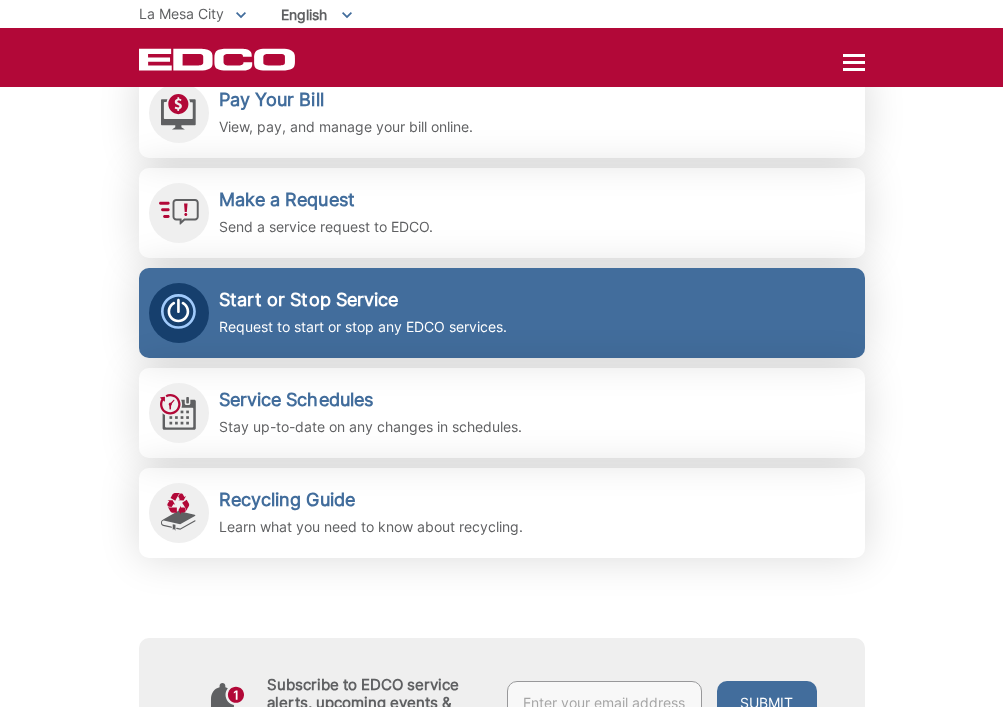 click on "Request to start or stop any EDCO services." at bounding box center [363, 327] 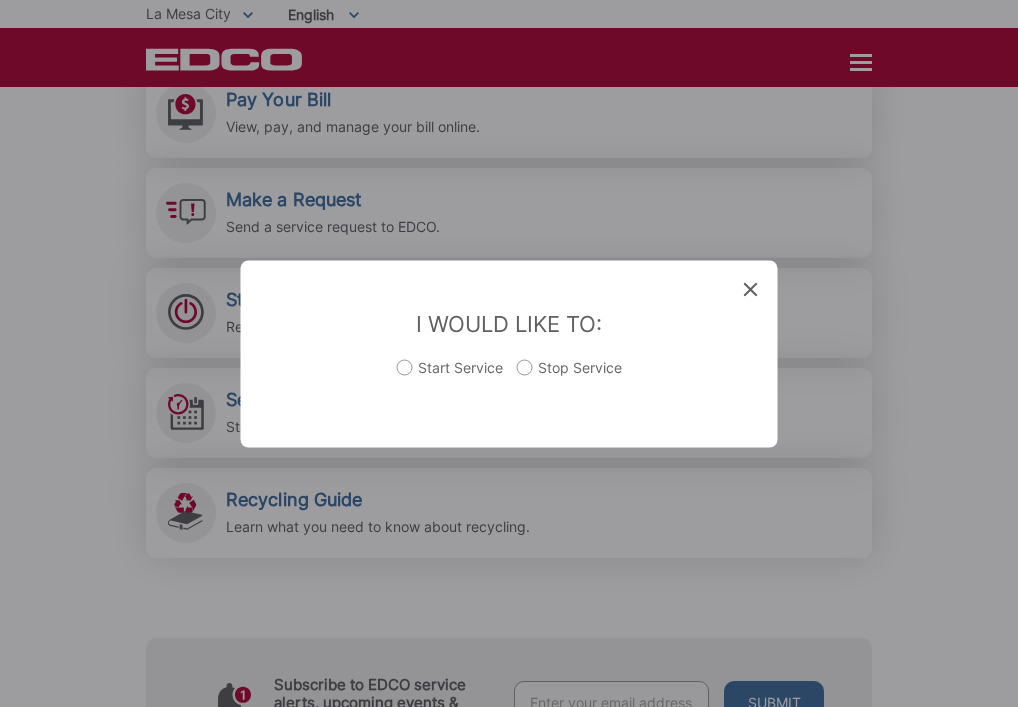 click on "Start Service" at bounding box center (450, 377) 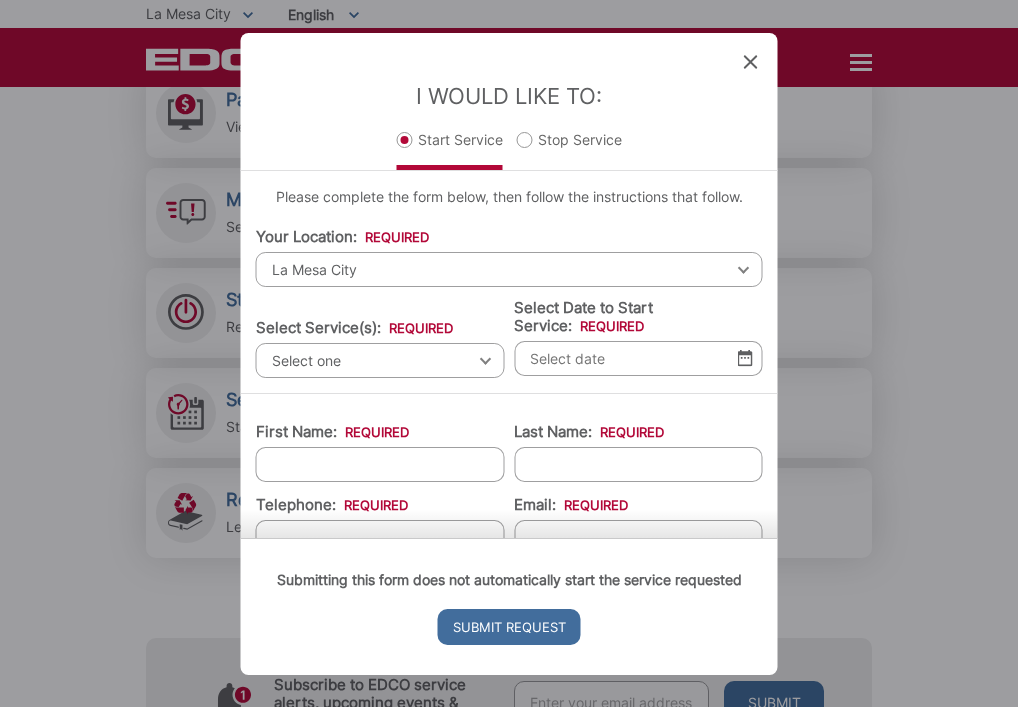 click on "Select one" at bounding box center [380, 360] 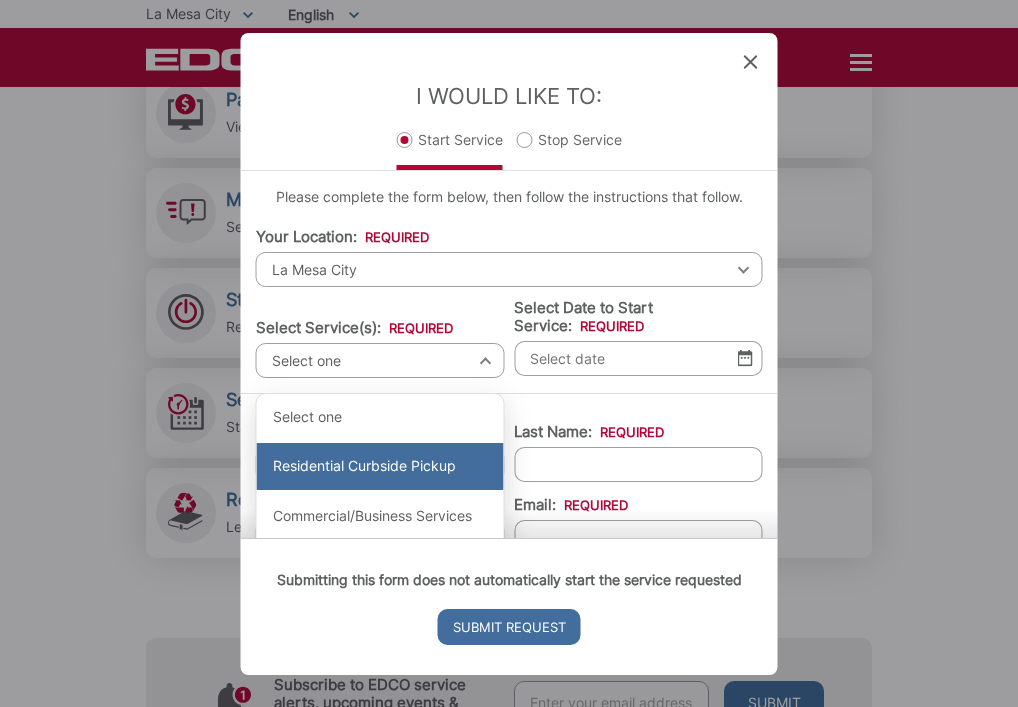 click on "Residential Curbside Pickup" at bounding box center (380, 467) 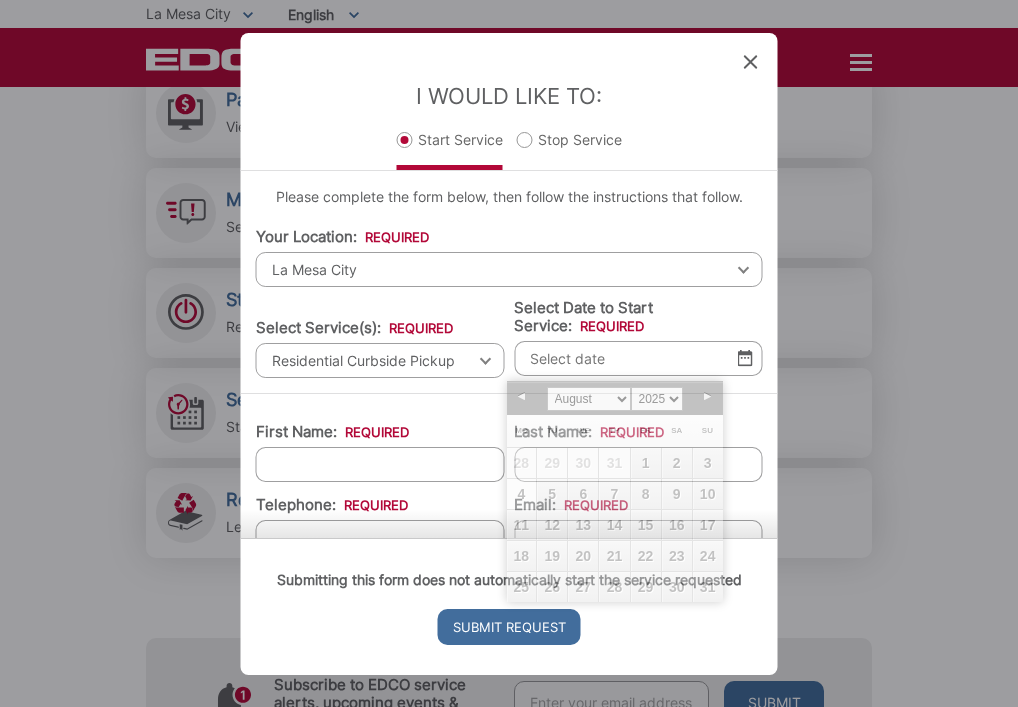 click on "Select Date to Start Service: *" at bounding box center (638, 358) 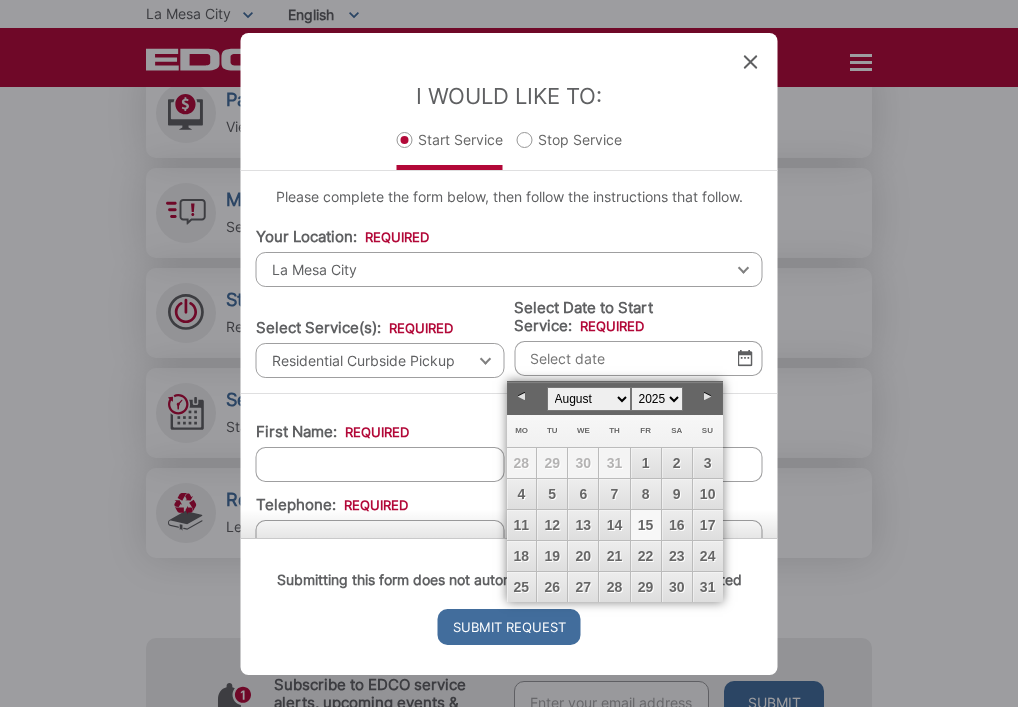 click on "15" at bounding box center [646, 525] 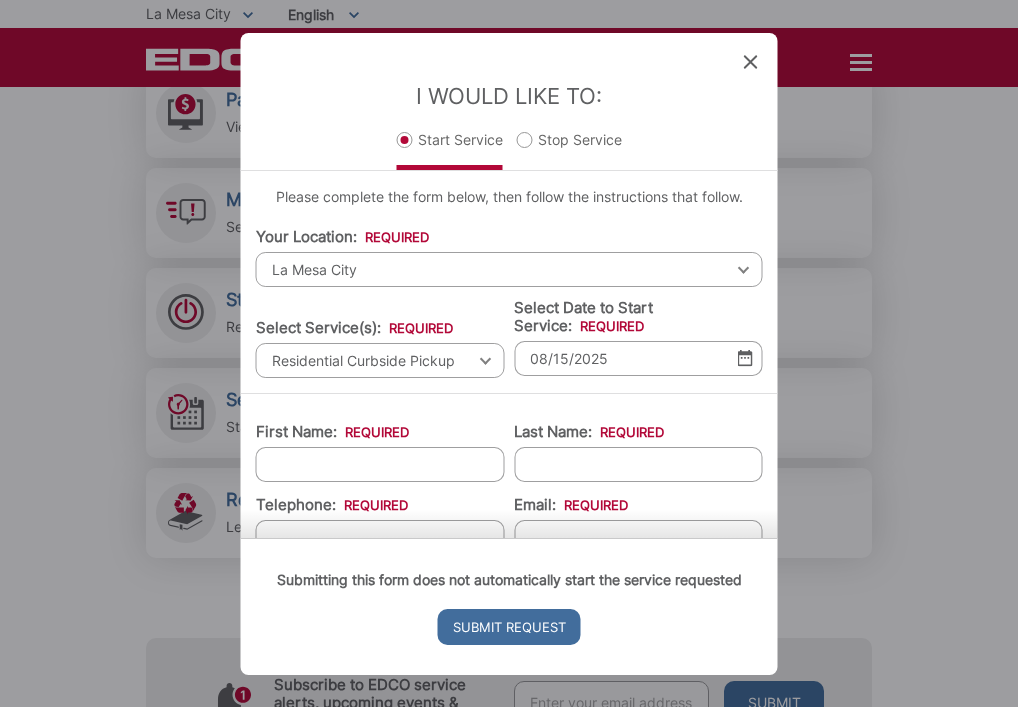 click on "First Name: *" at bounding box center (380, 464) 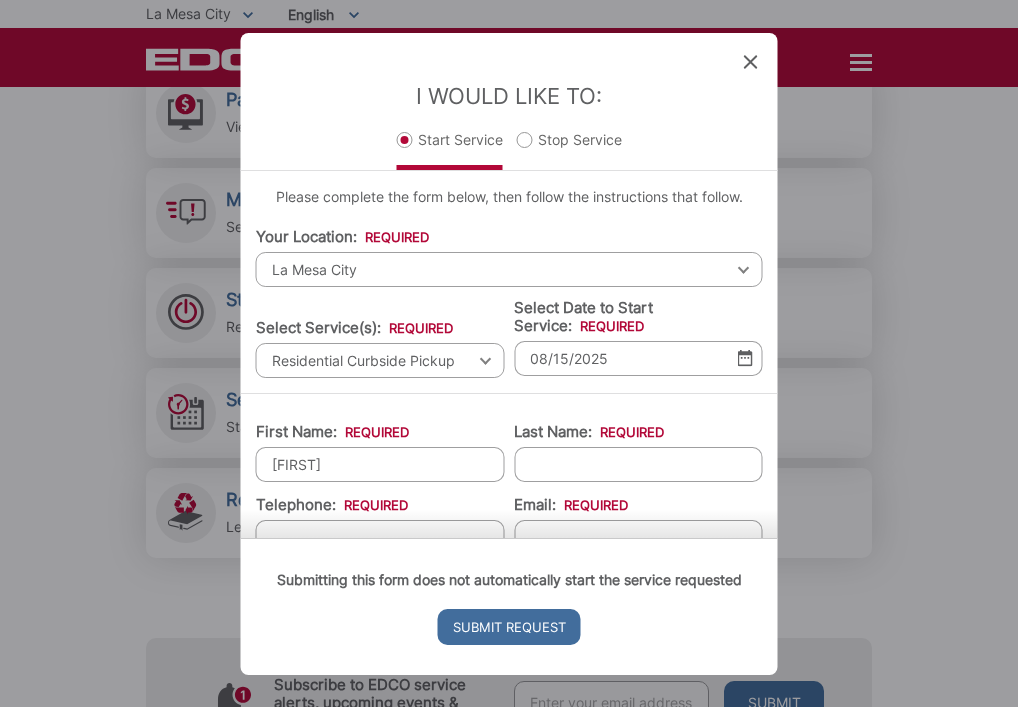 type on "[FIRST]" 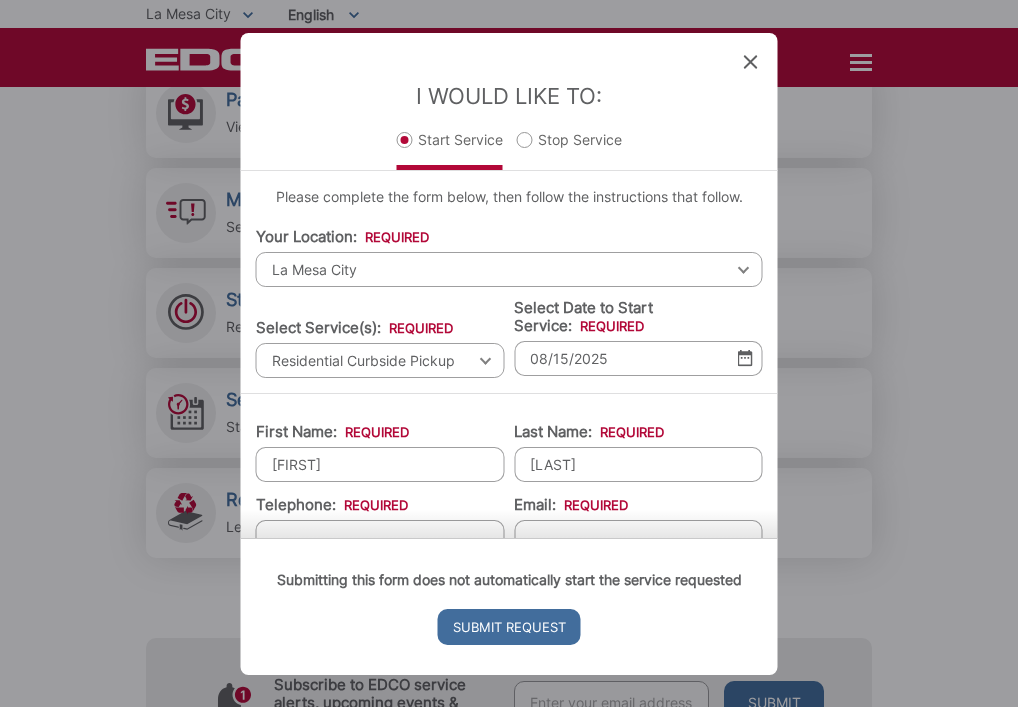 type on "[LAST]" 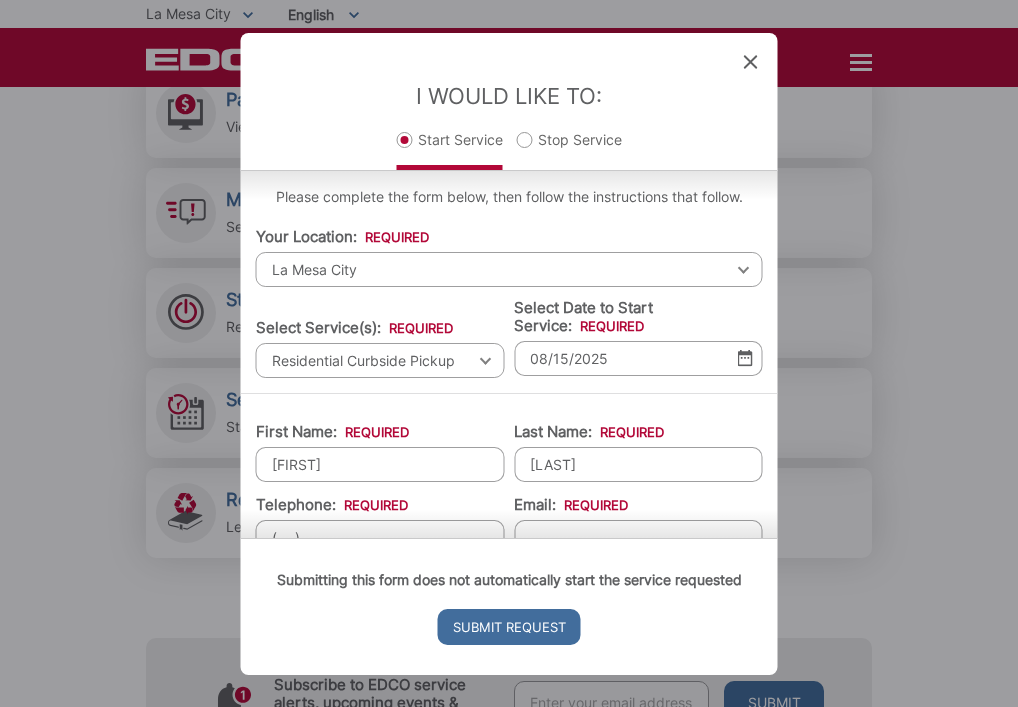 scroll, scrollTop: 17, scrollLeft: 0, axis: vertical 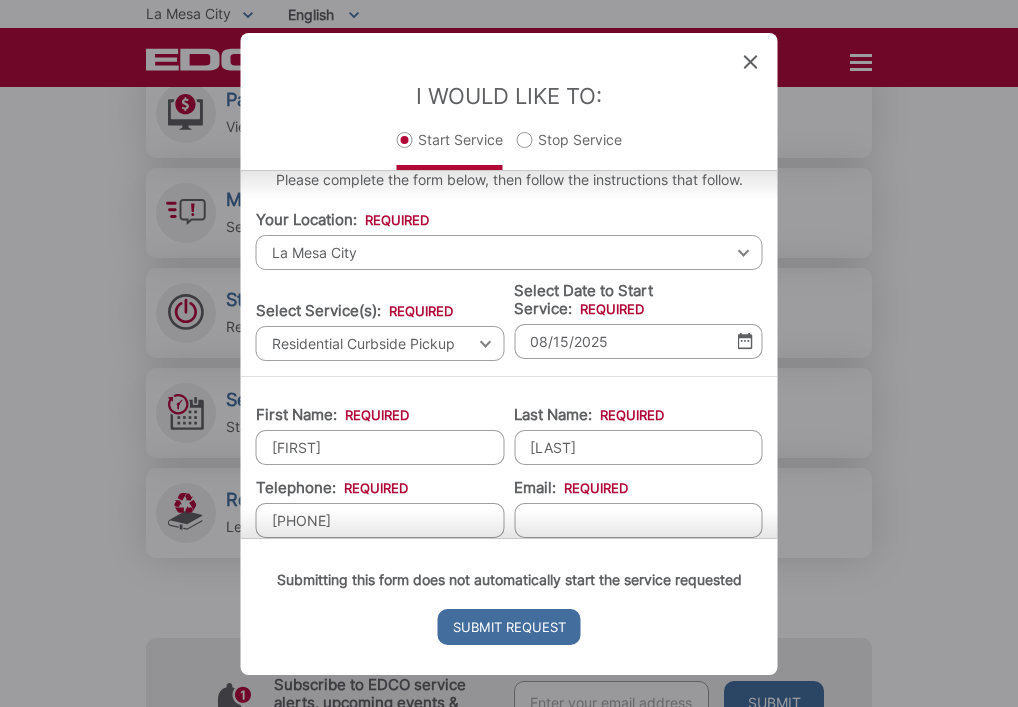 type on "[PHONE]" 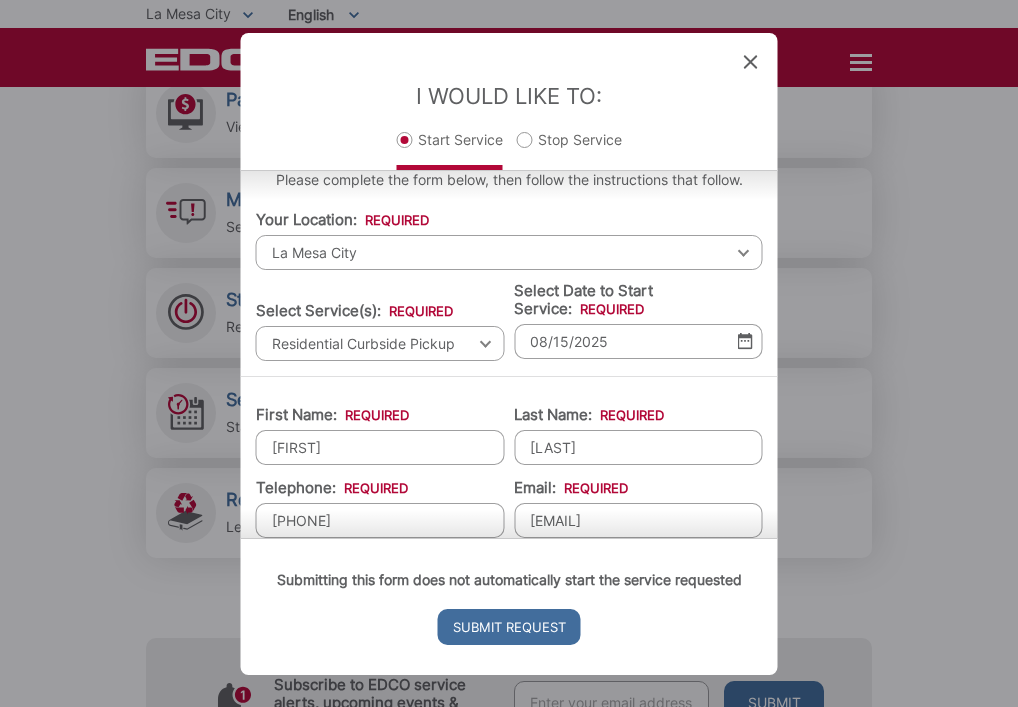 type on "[EMAIL]" 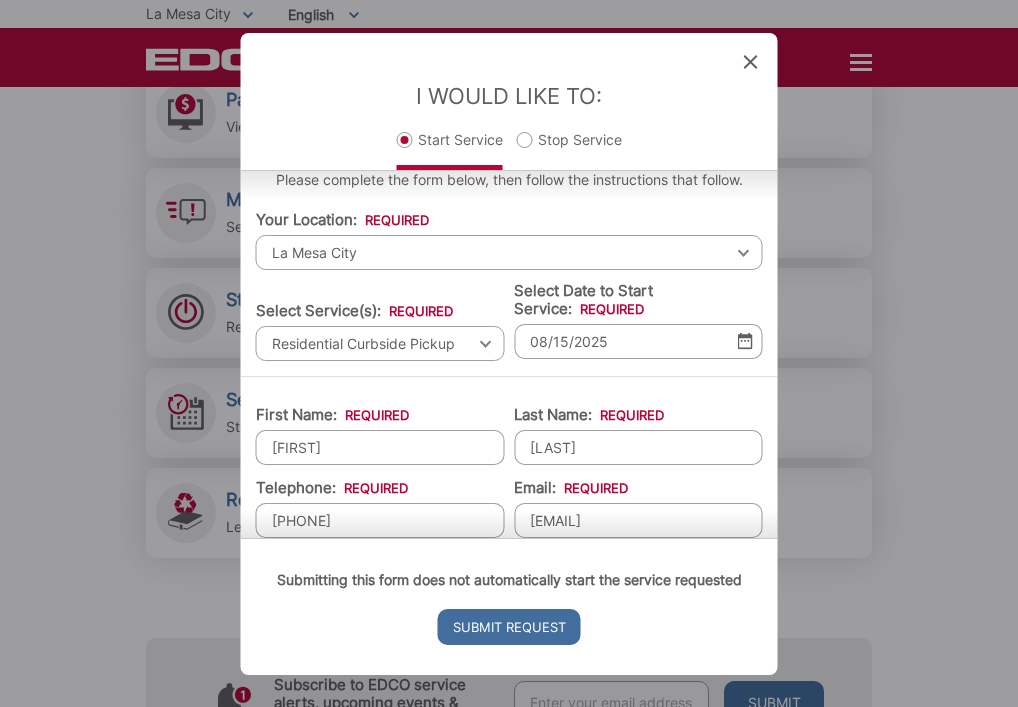 scroll, scrollTop: 256, scrollLeft: 0, axis: vertical 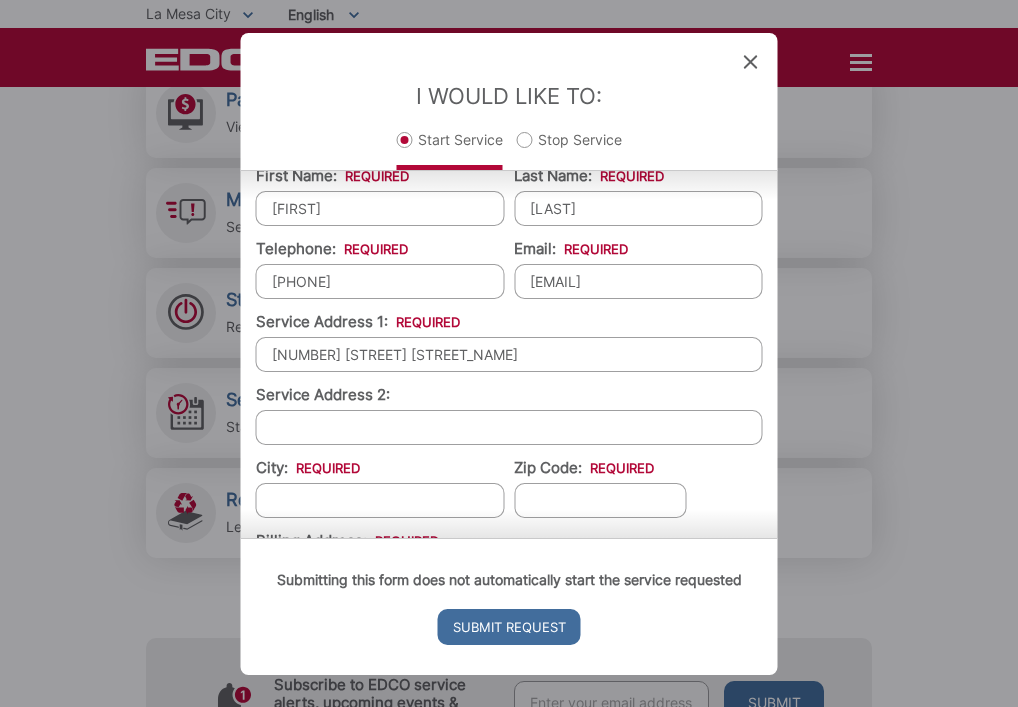 type on "[NUMBER] [STREET] [STREET_NAME]" 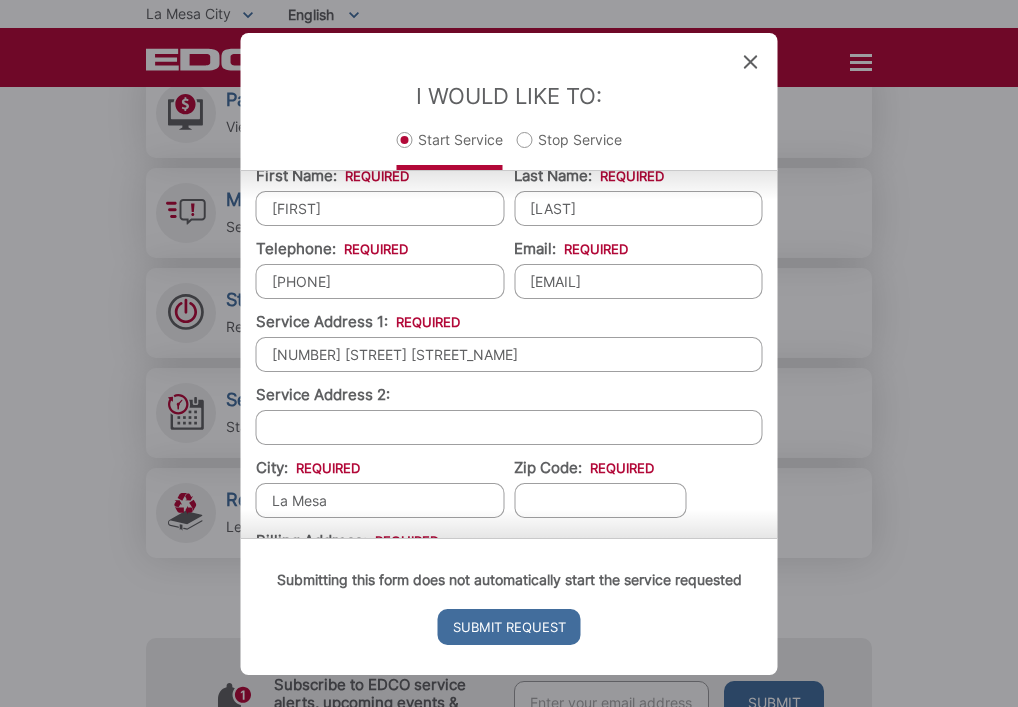 type on "La Mesa" 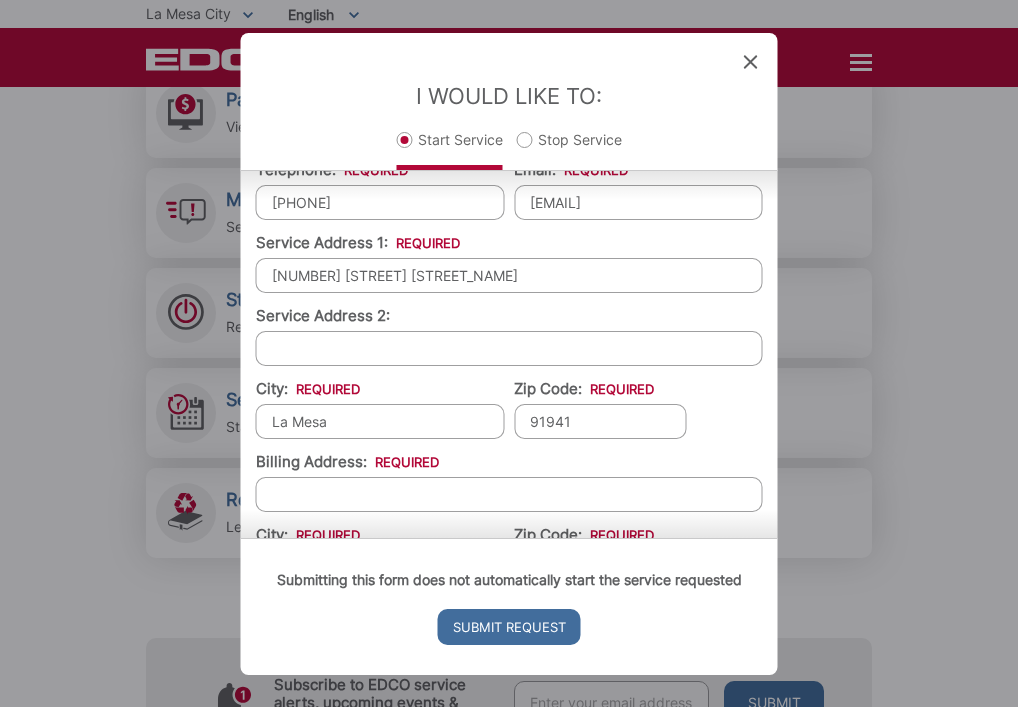scroll, scrollTop: 376, scrollLeft: 0, axis: vertical 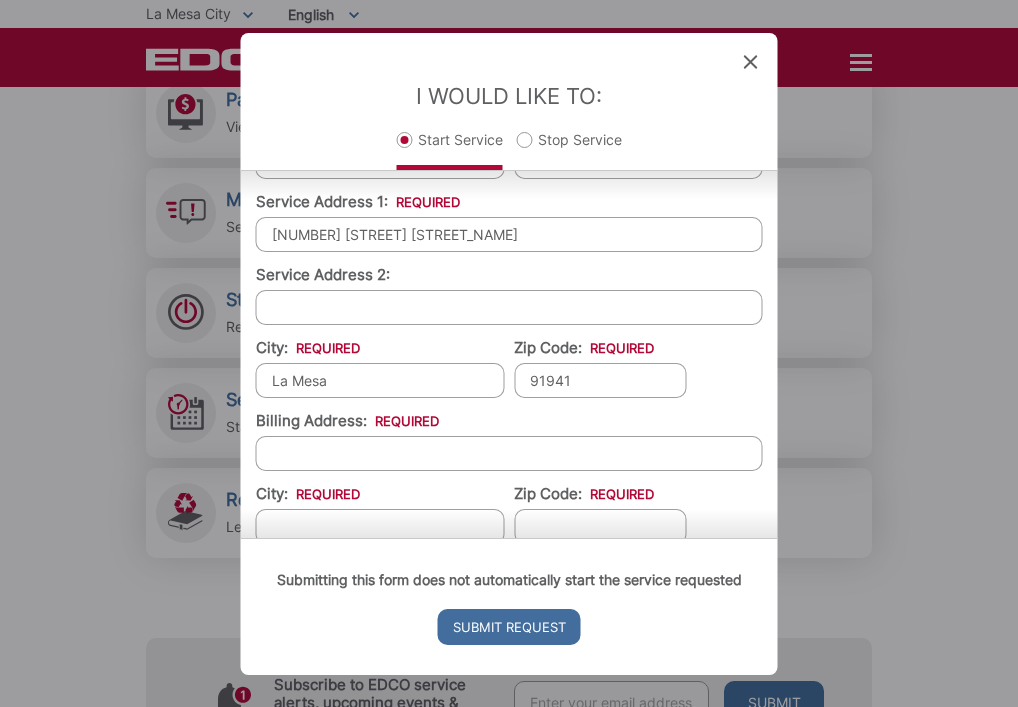 type on "91941" 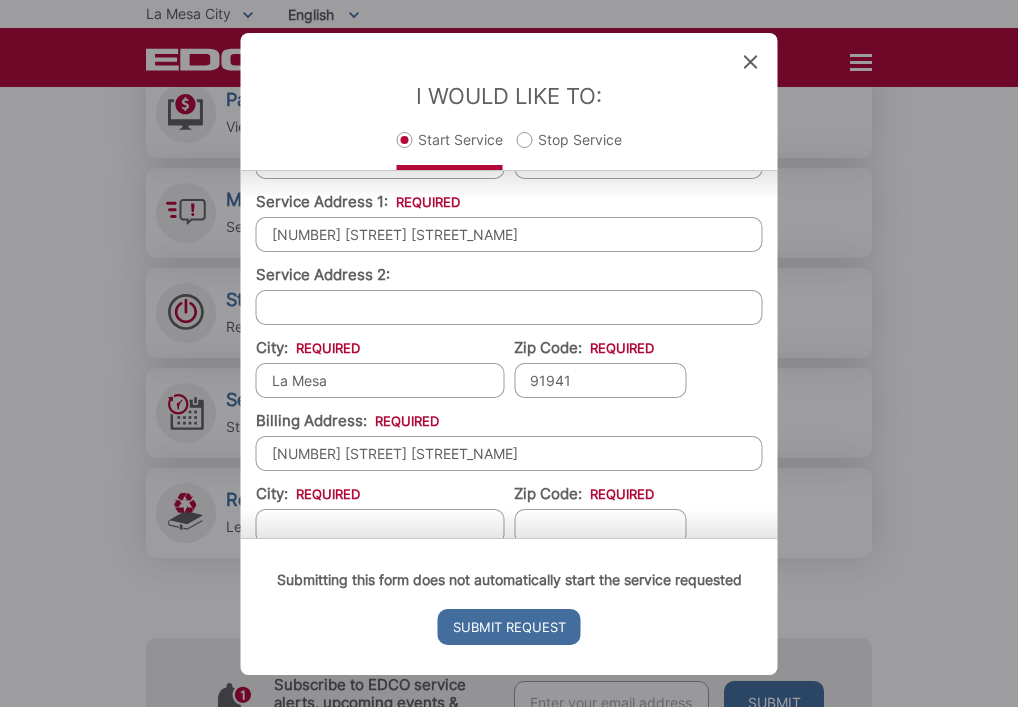 type on "[NUMBER] [STREET] [STREET_NAME]" 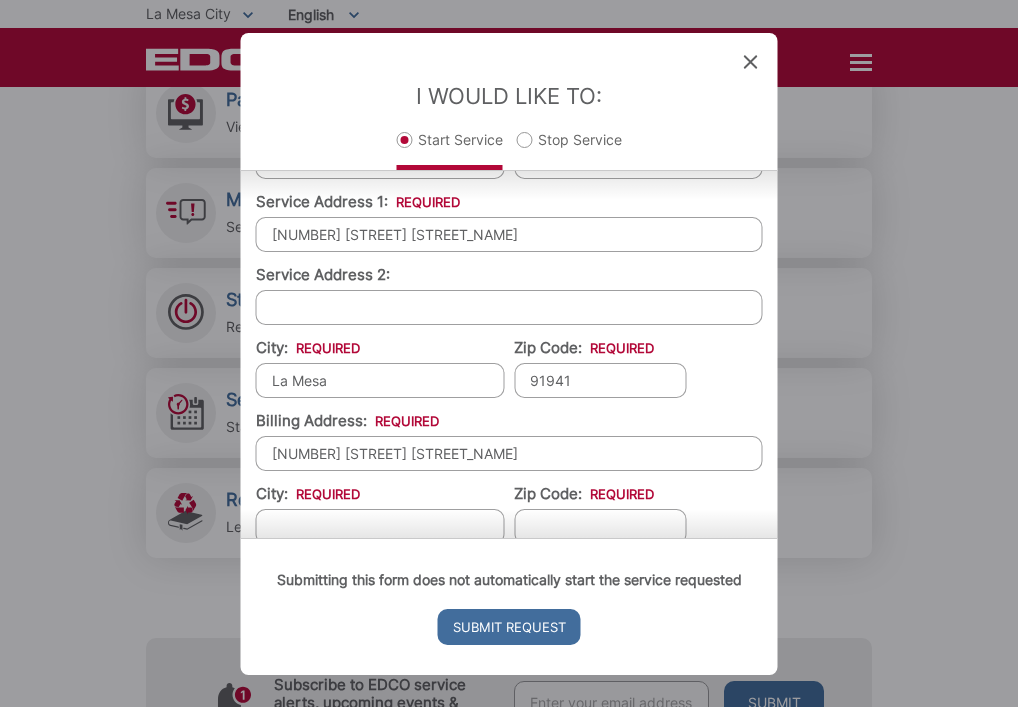 scroll, scrollTop: 382, scrollLeft: 0, axis: vertical 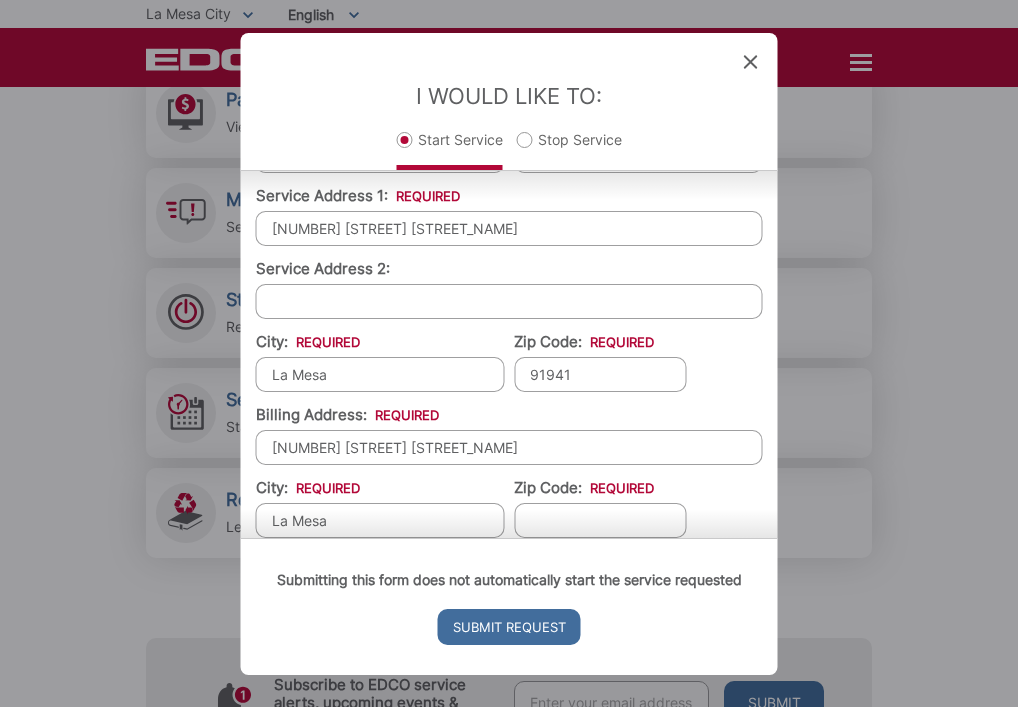 type on "La Mesa" 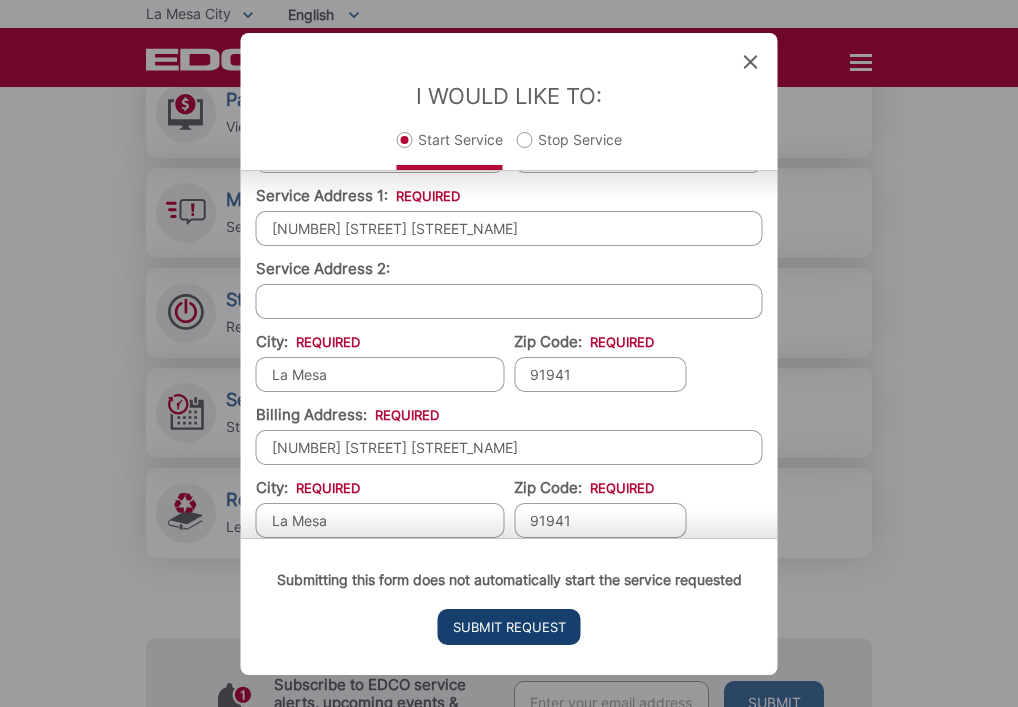 type on "91941" 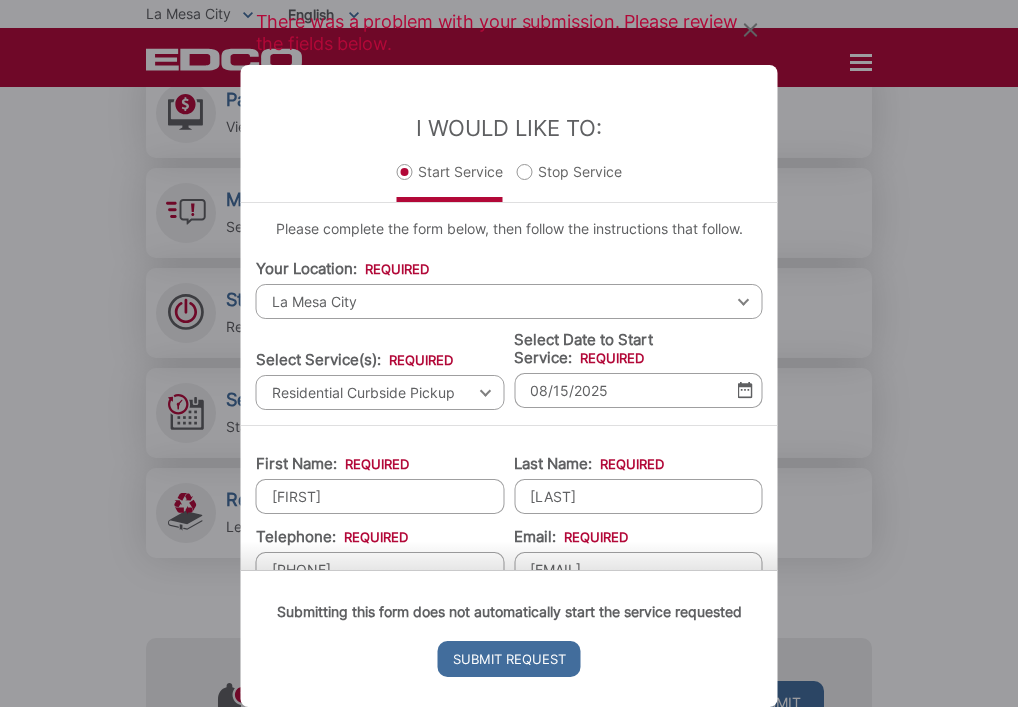 scroll, scrollTop: 381, scrollLeft: 0, axis: vertical 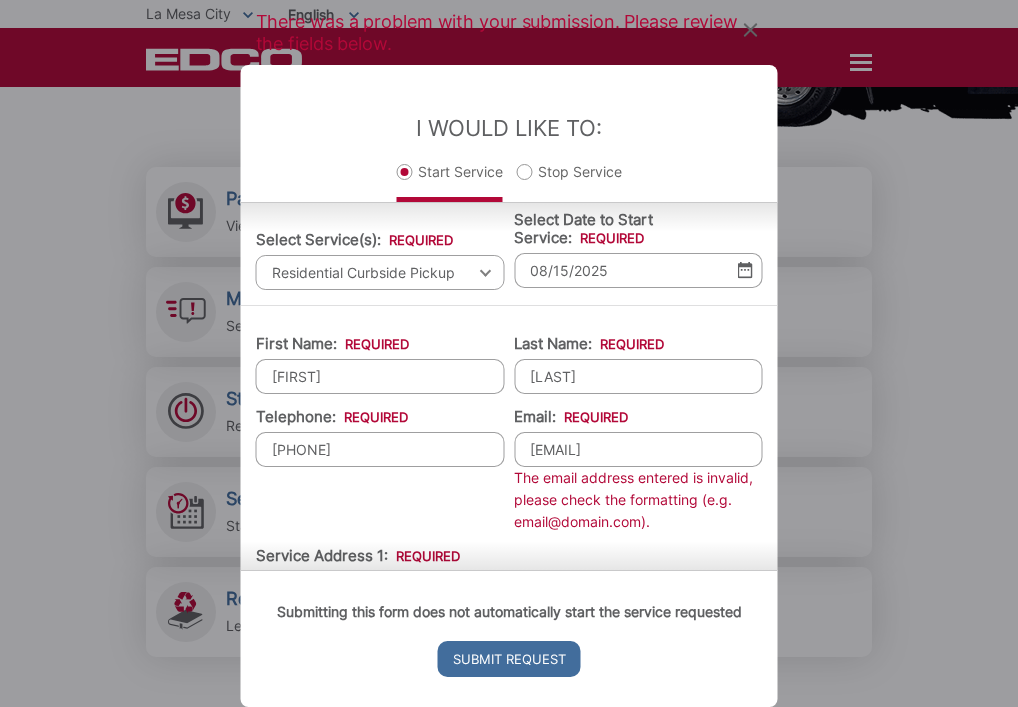 click on "[EMAIL]" at bounding box center (638, 449) 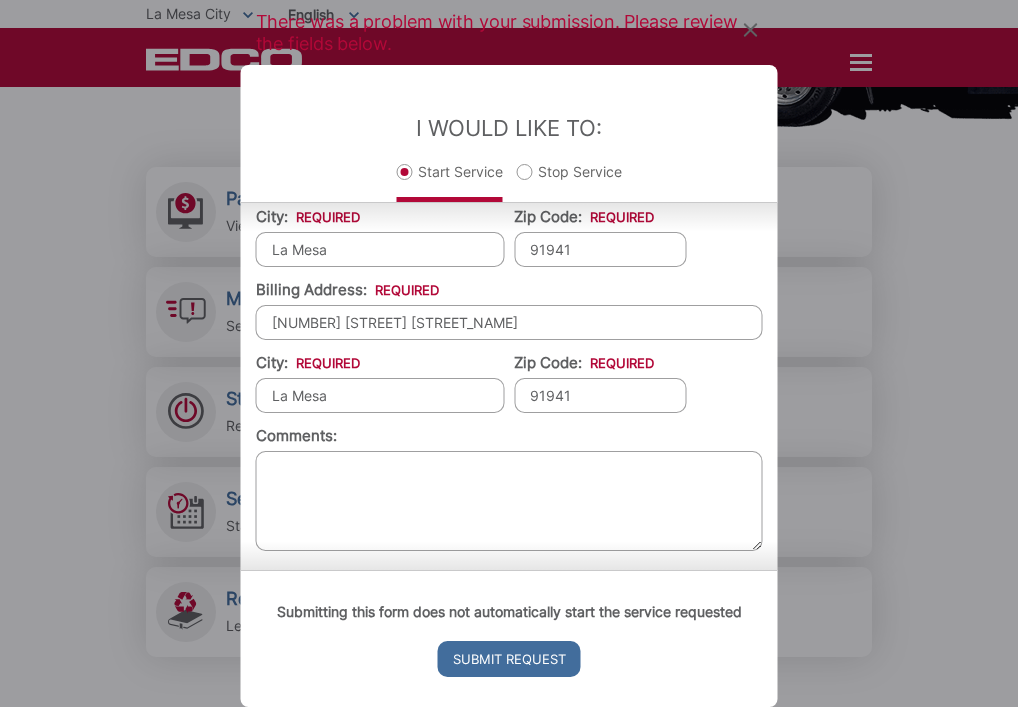 scroll, scrollTop: 607, scrollLeft: 0, axis: vertical 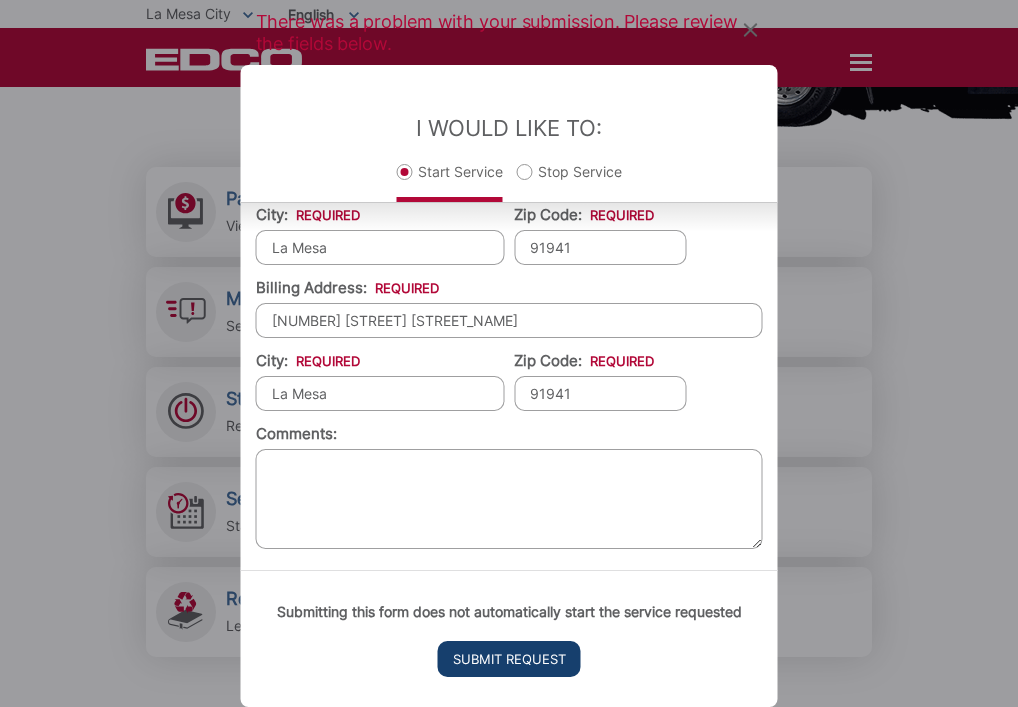 type on "[EMAIL]" 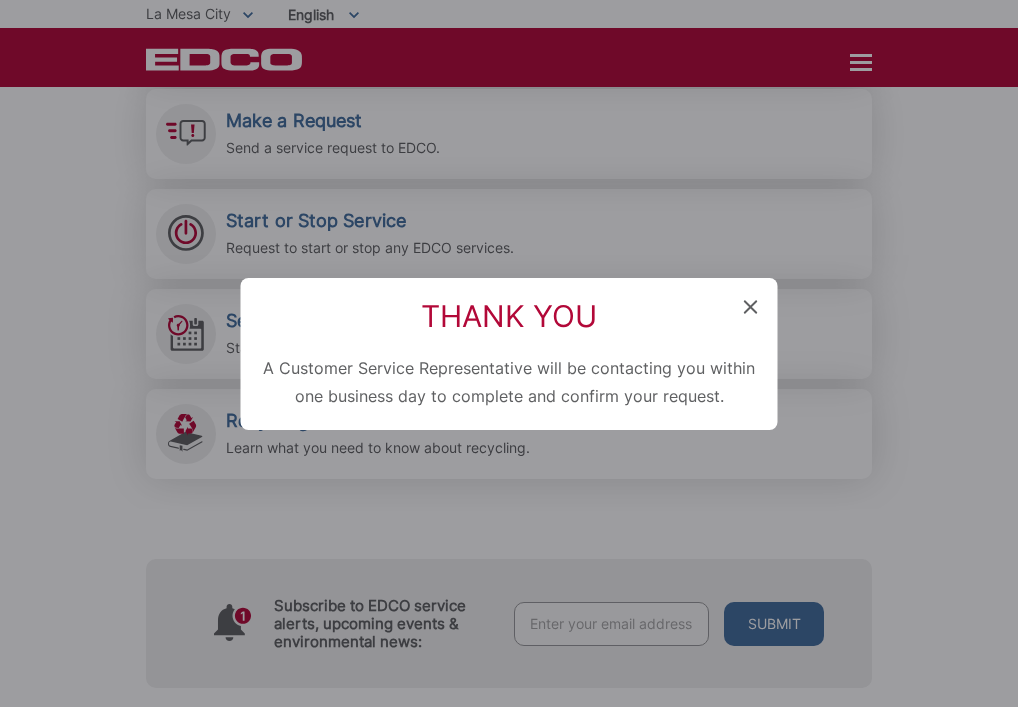 scroll, scrollTop: 20, scrollLeft: 8, axis: both 